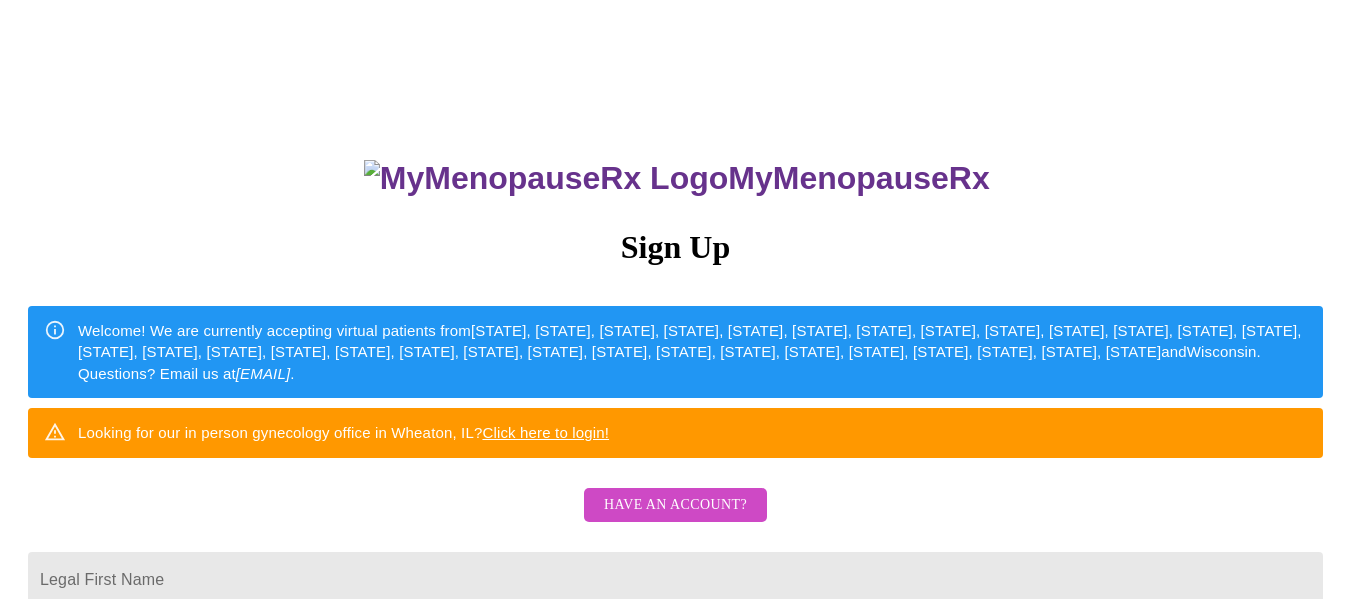 scroll, scrollTop: 0, scrollLeft: 0, axis: both 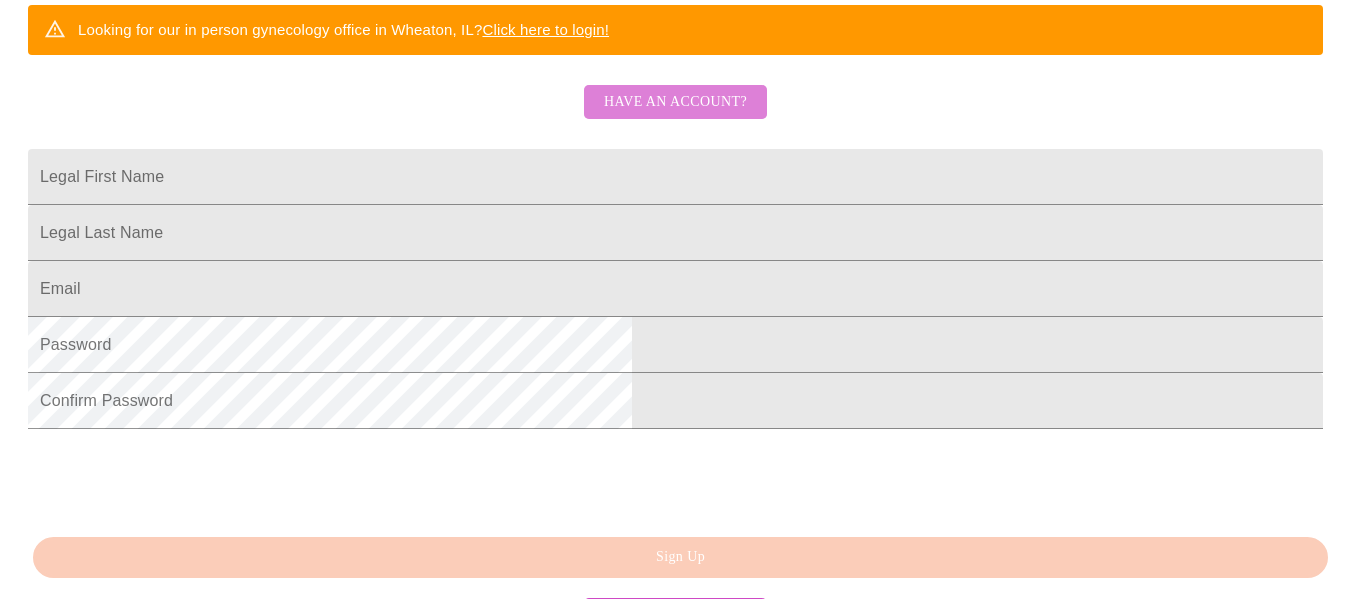 click on "Have an account?" at bounding box center [675, 102] 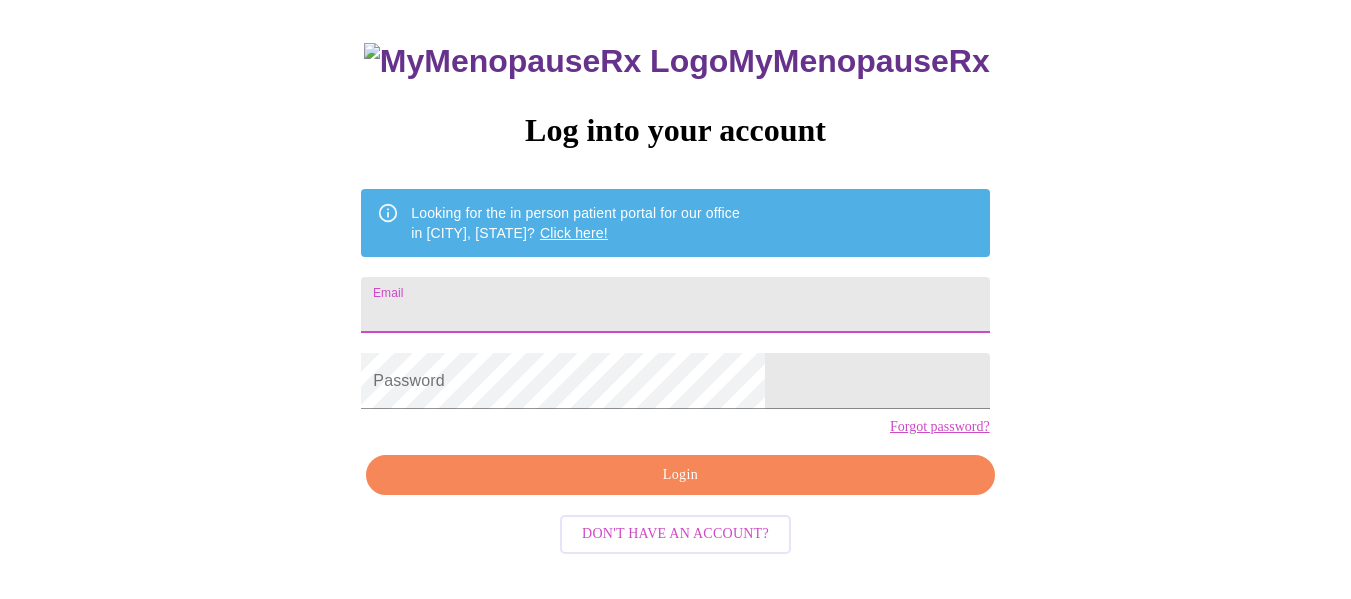 click on "Email" at bounding box center [675, 305] 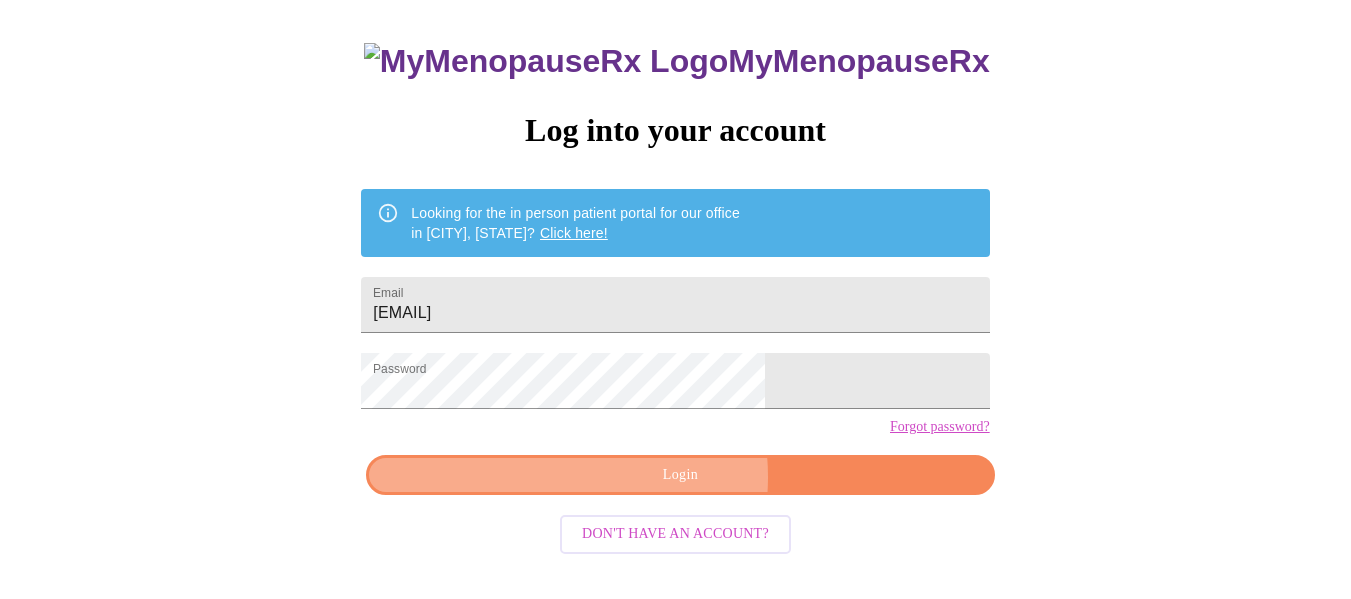 click on "Login" at bounding box center [680, 475] 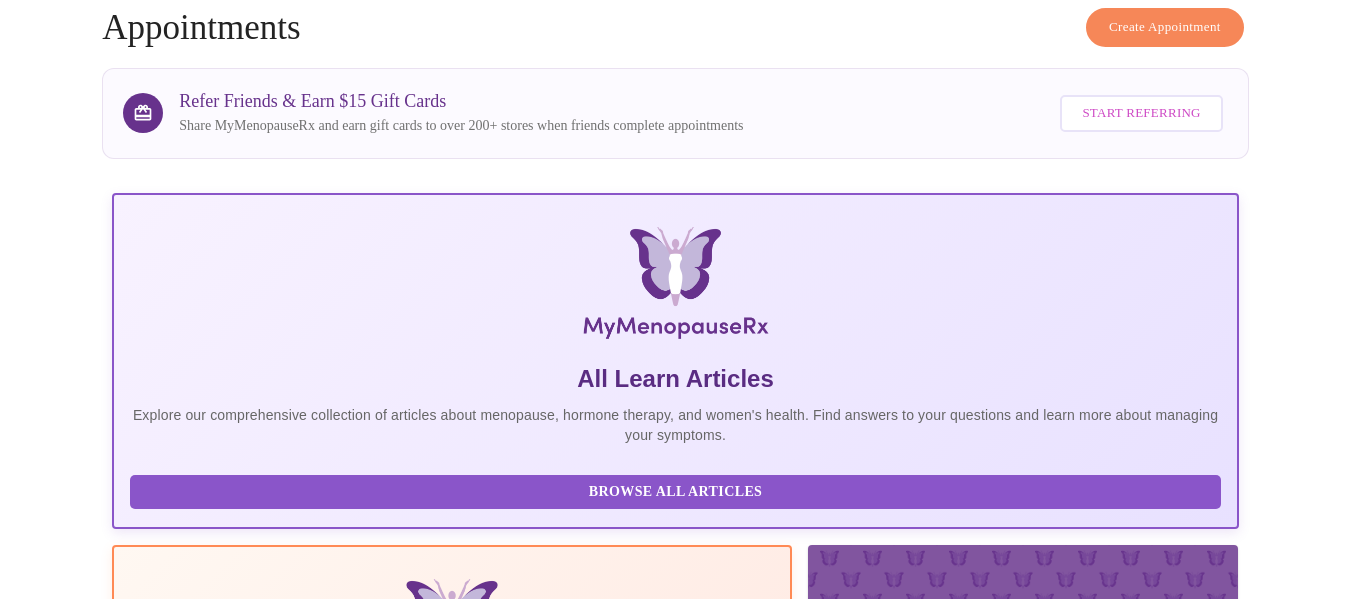 scroll, scrollTop: 117, scrollLeft: 0, axis: vertical 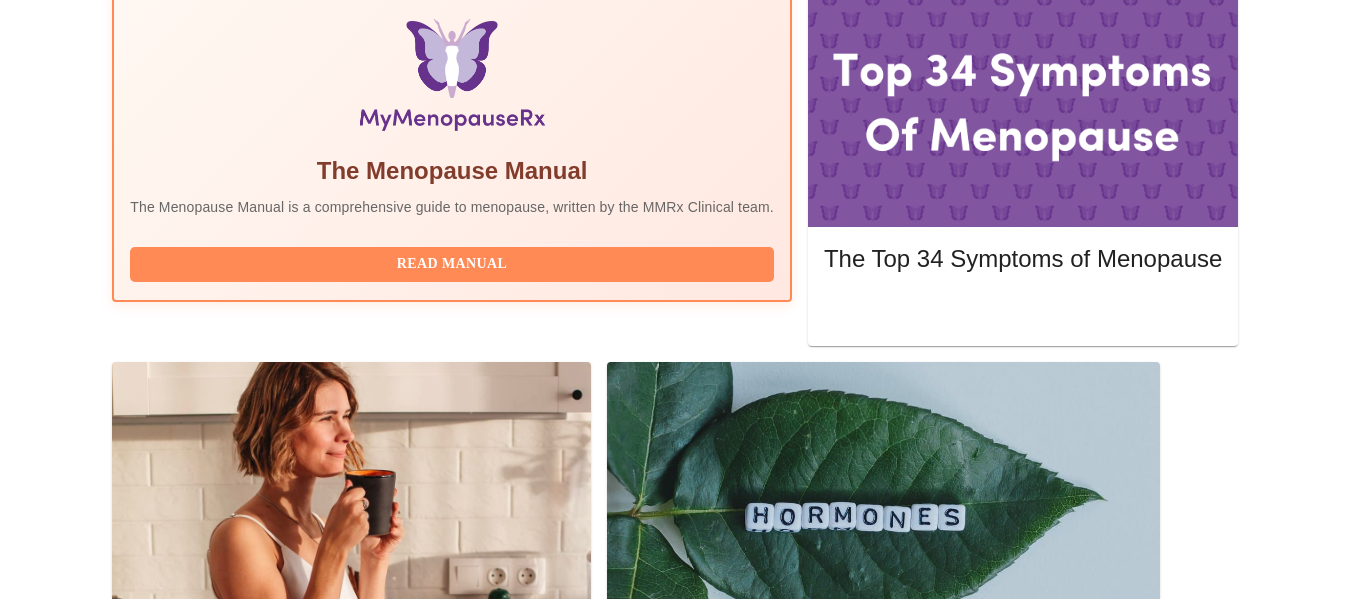 click on "Reschedule" at bounding box center (1158, 1596) 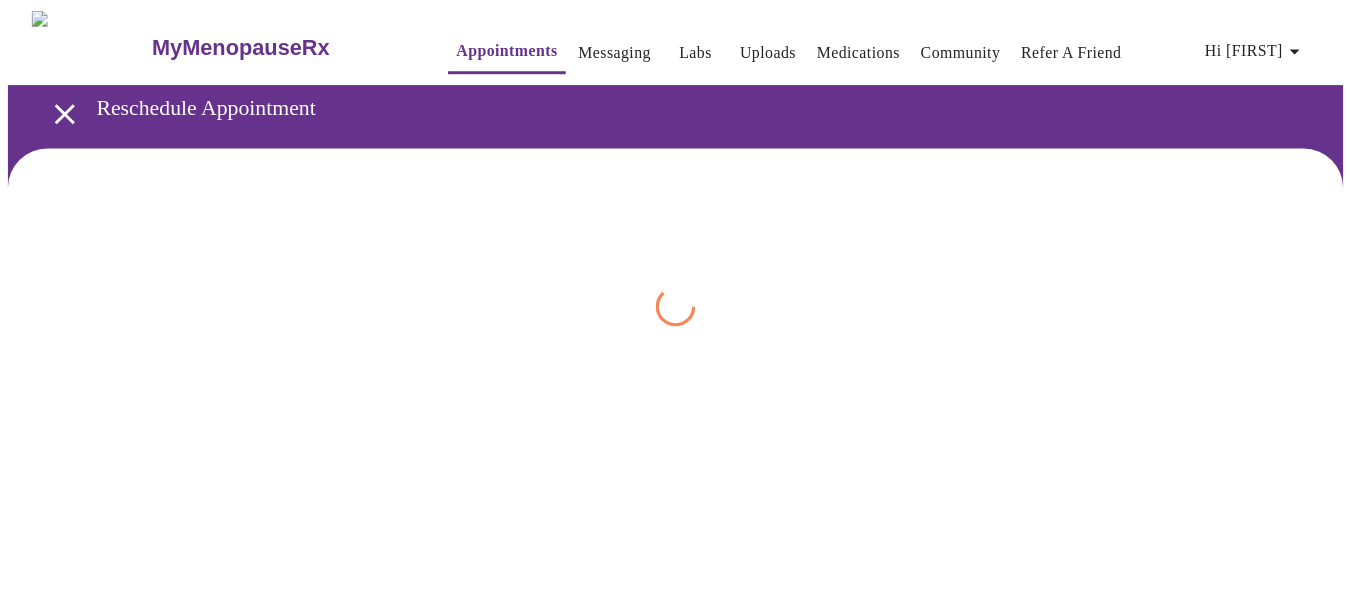 scroll, scrollTop: 0, scrollLeft: 0, axis: both 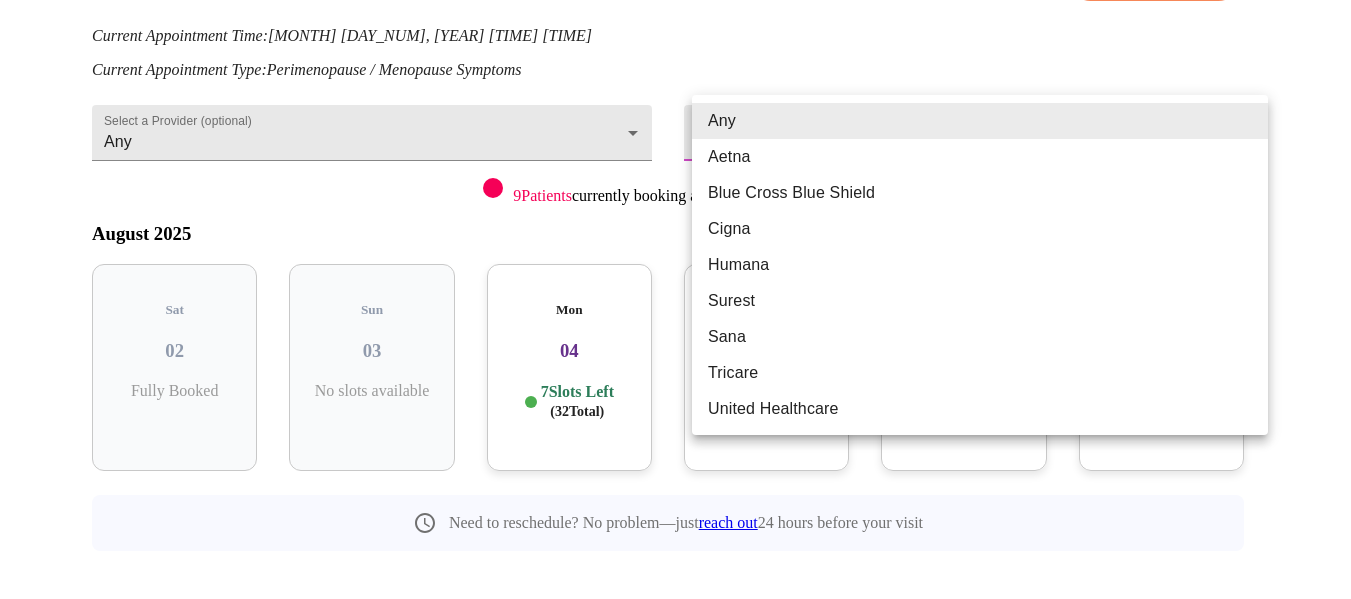 click on "MyMenopauseRx Appointments Messaging Labs Uploads Medications Community Refer a Friend Hi [FIRST] Reschedule Appointment Reschedule Appointment Cancel Appointment Current Appointment Time: [MONTH] [DAY_NUM], [YEAR] [TIME] [TIME] [TIMEZONE] Current Appointment Type: Perimenopause / Menopause Symptoms Select a Provider (optional) Any Any Select an Insurance Provider (optional) Any Any 9 Patients currently booking appointments from [STATE] [MONTH] [YEAR] Sat [DAY_NUM] Fully Booked Sun [DAY_NUM] No slots available Mon [DAY_NUM] 7 Slots Left (32 Total) Tue [DAY_NUM] 6 Slots Left (17 Total) Wed [DAY_NUM] 4 Slots Left (11 Total) Thu [DAY_NUM] 4 Slots Left (11 Total) Need to reschedule? No problem—just reach out 24 hours before your visit Settings Billing Invoices Log out Any Aetna Blue Cross Blue Shield Cigna Humana Surest Sana Tricare United Healthcare" at bounding box center [675, 206] 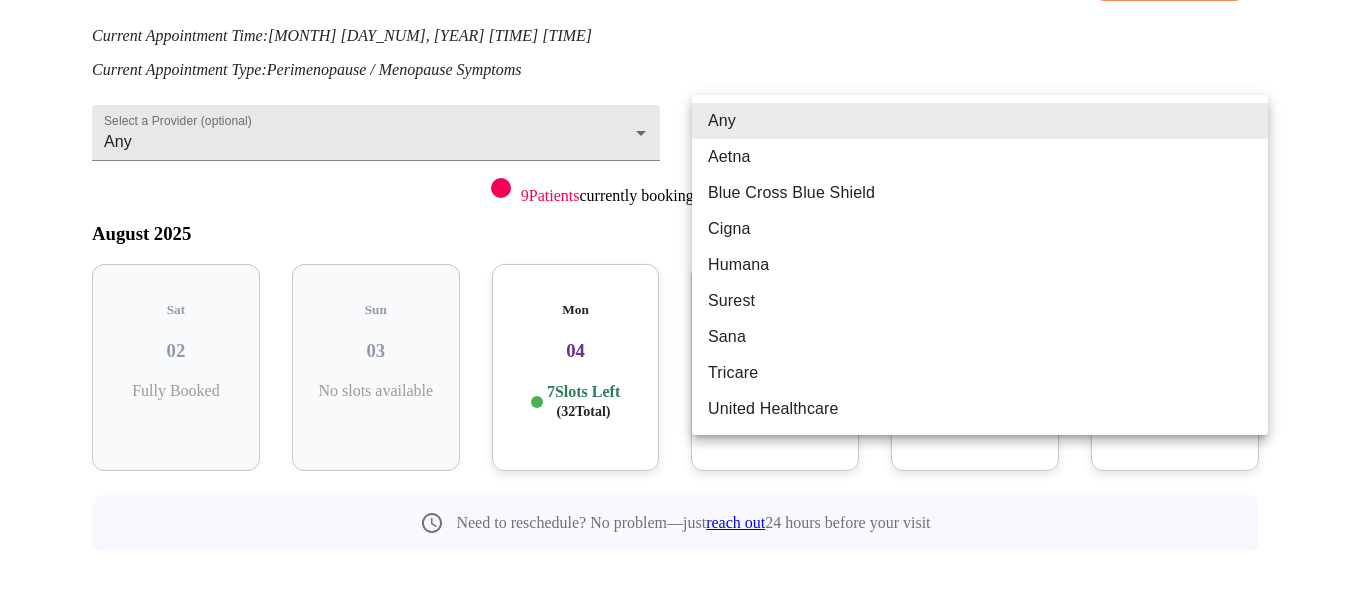 click on "United Healthcare" at bounding box center (980, 409) 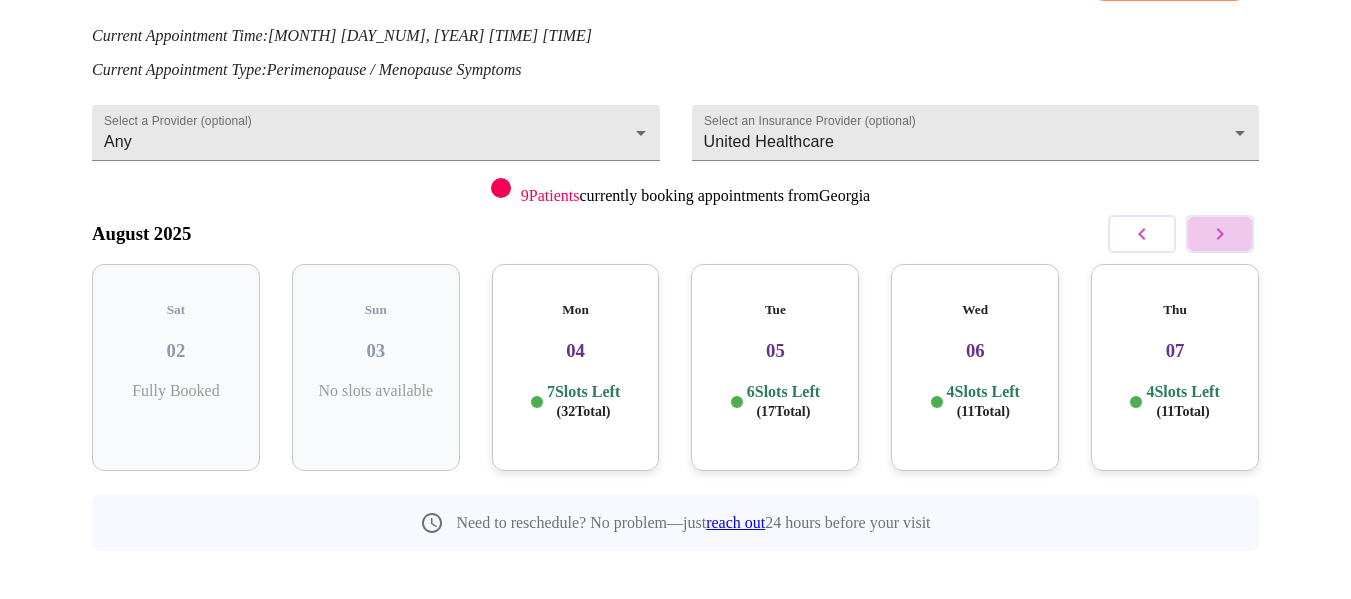 click 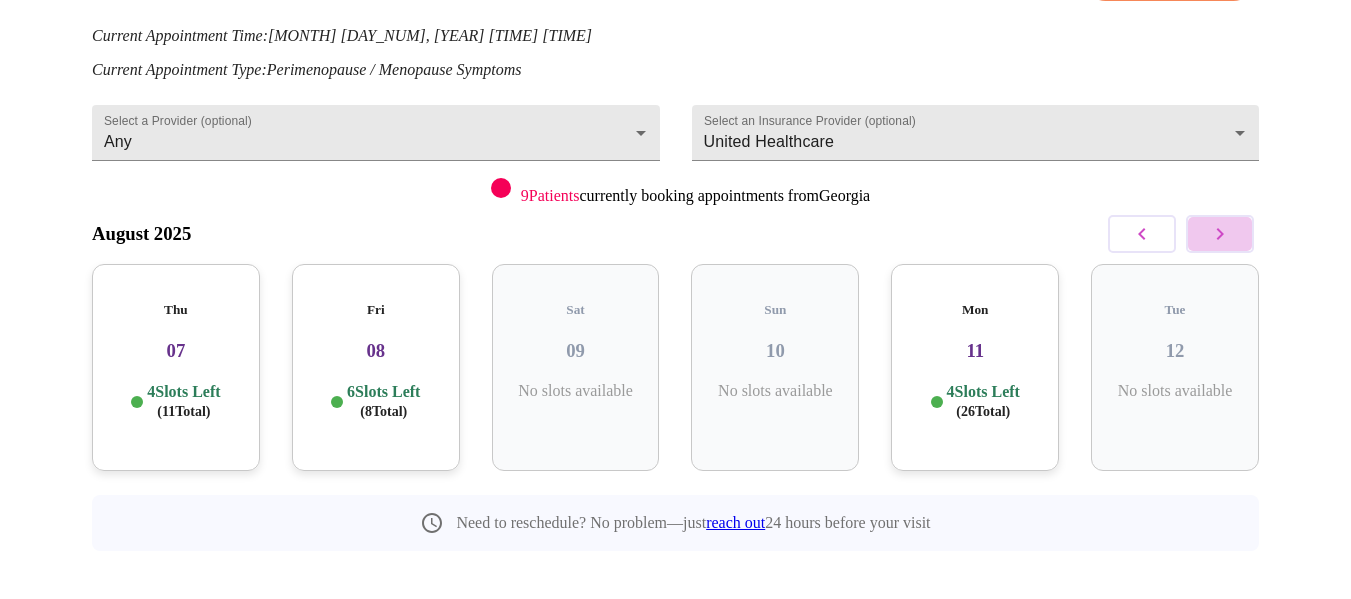 click 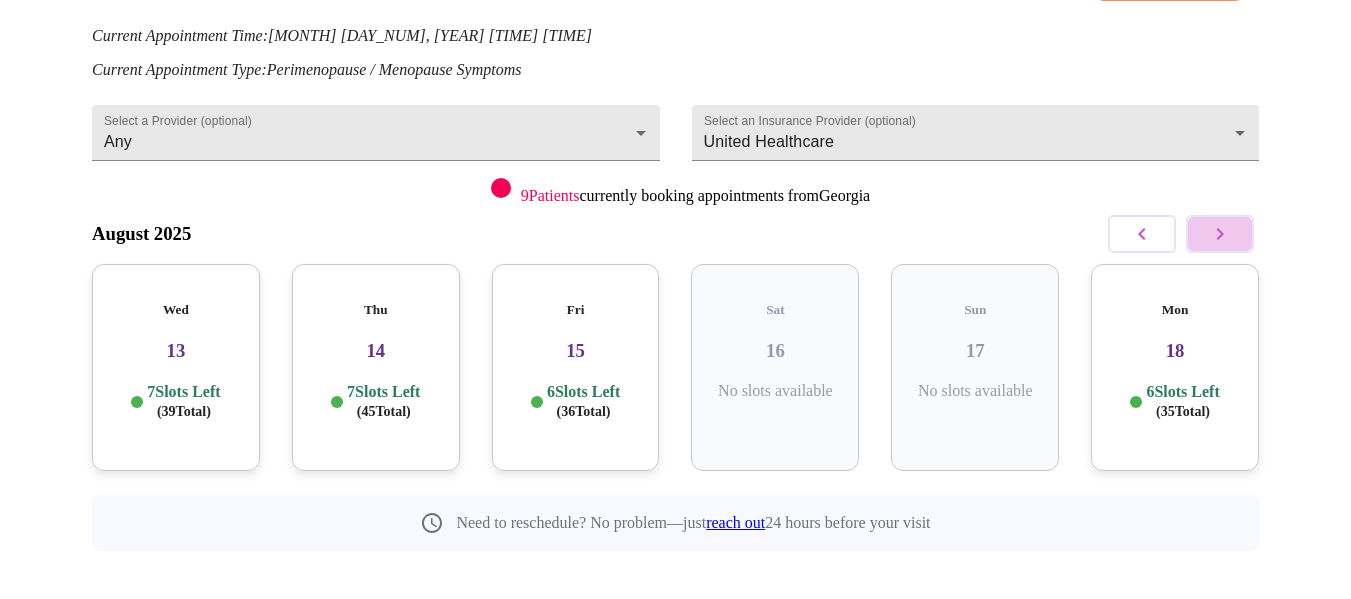click 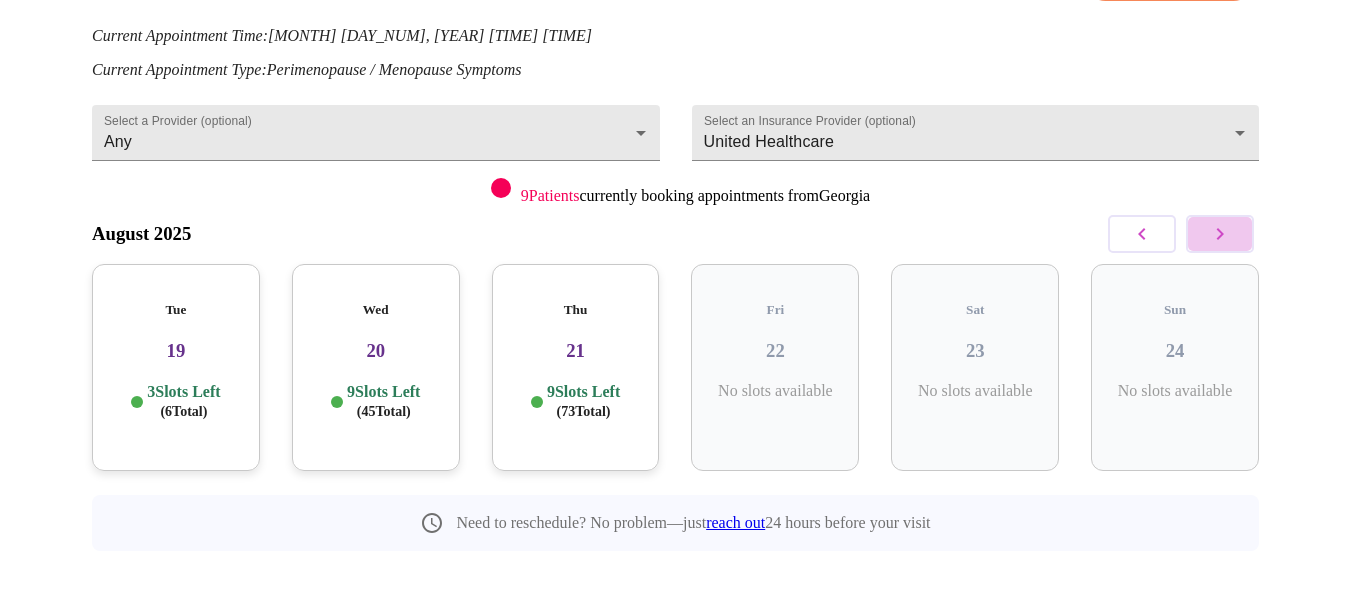 click 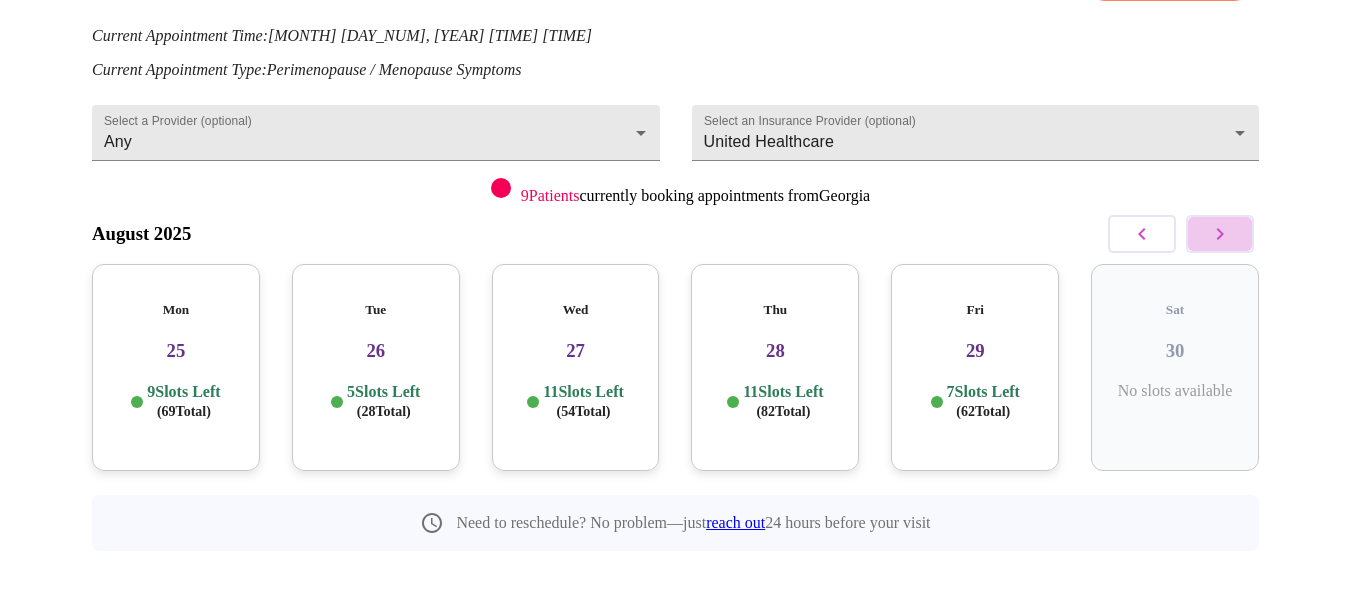 click 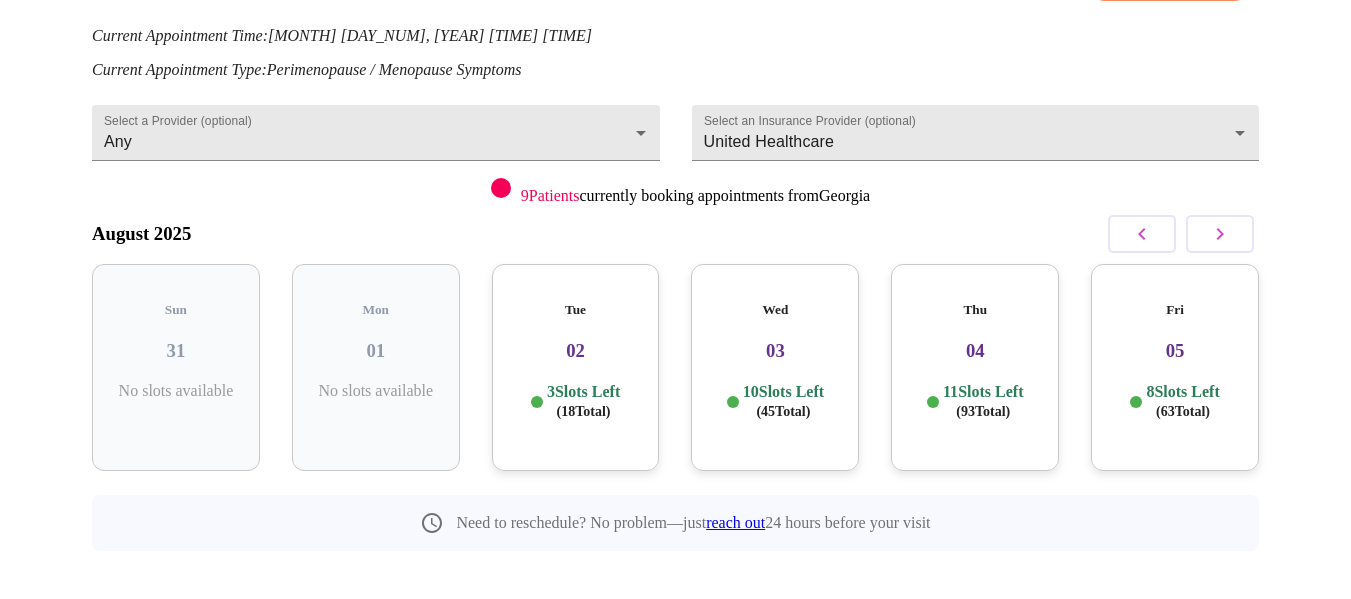 click 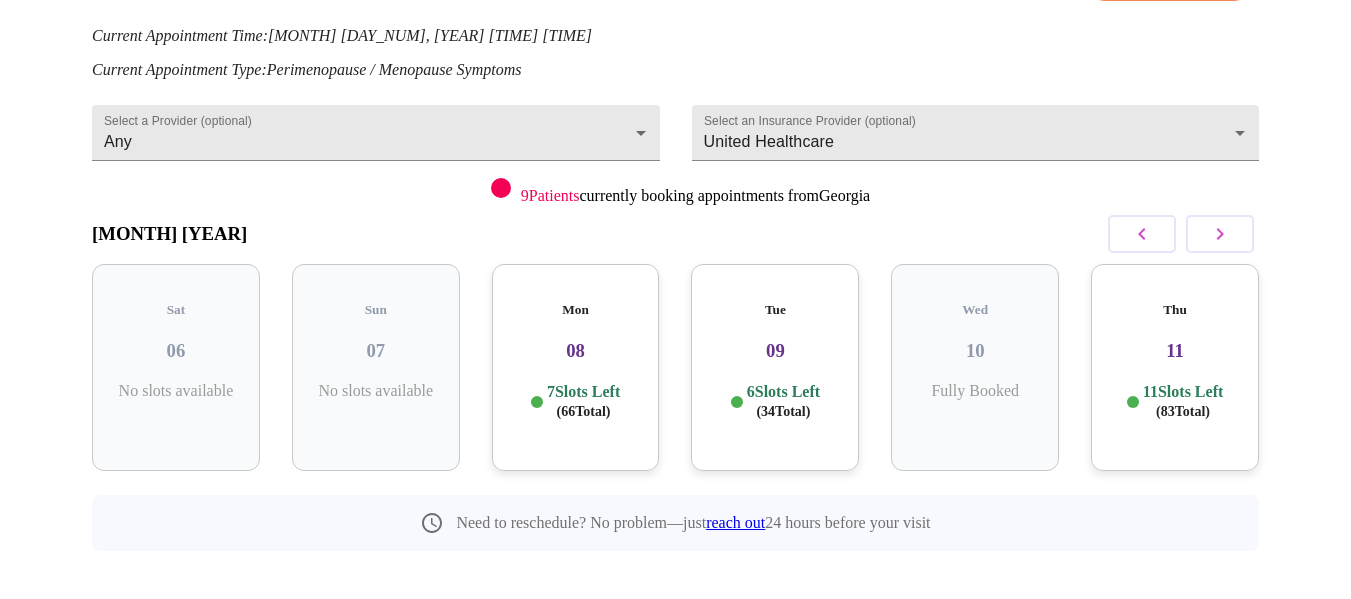click on "11" at bounding box center (1175, 351) 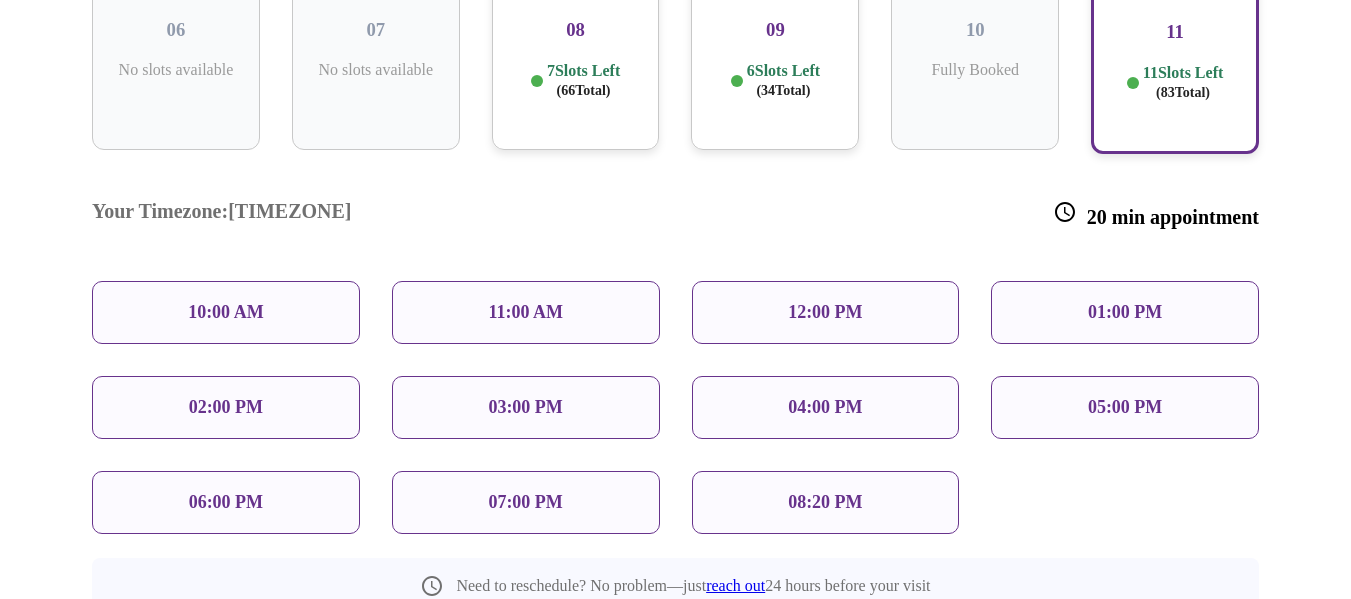 scroll, scrollTop: 608, scrollLeft: 0, axis: vertical 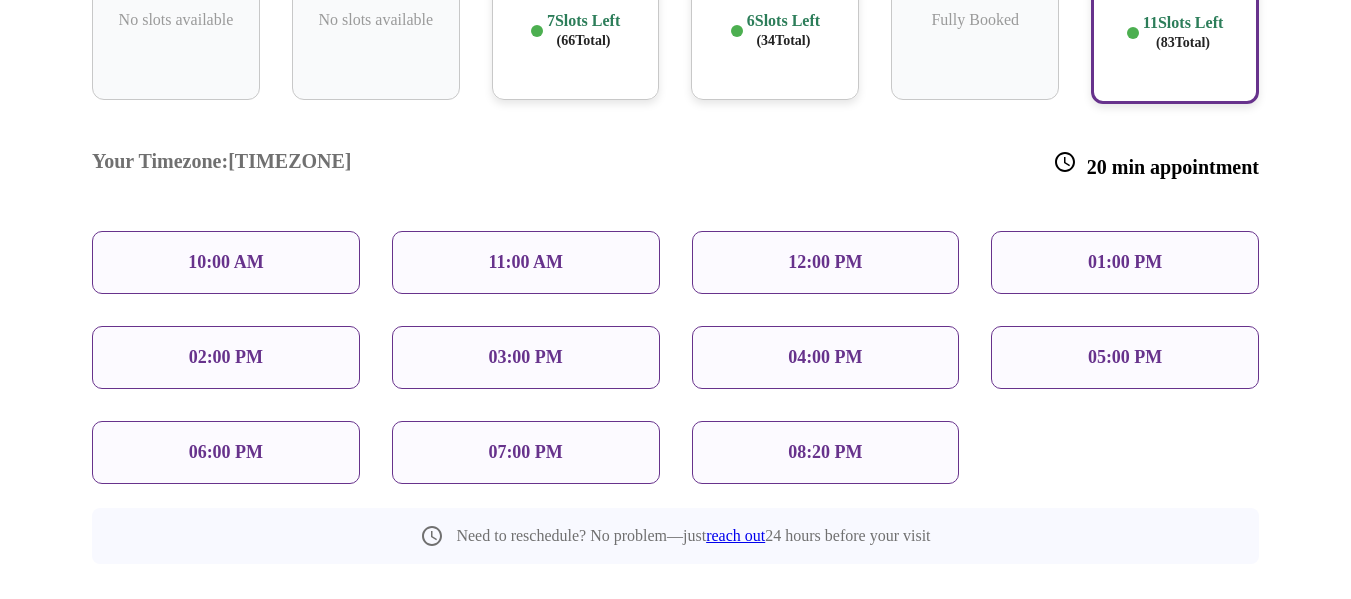click on "12:00 PM" at bounding box center (825, 262) 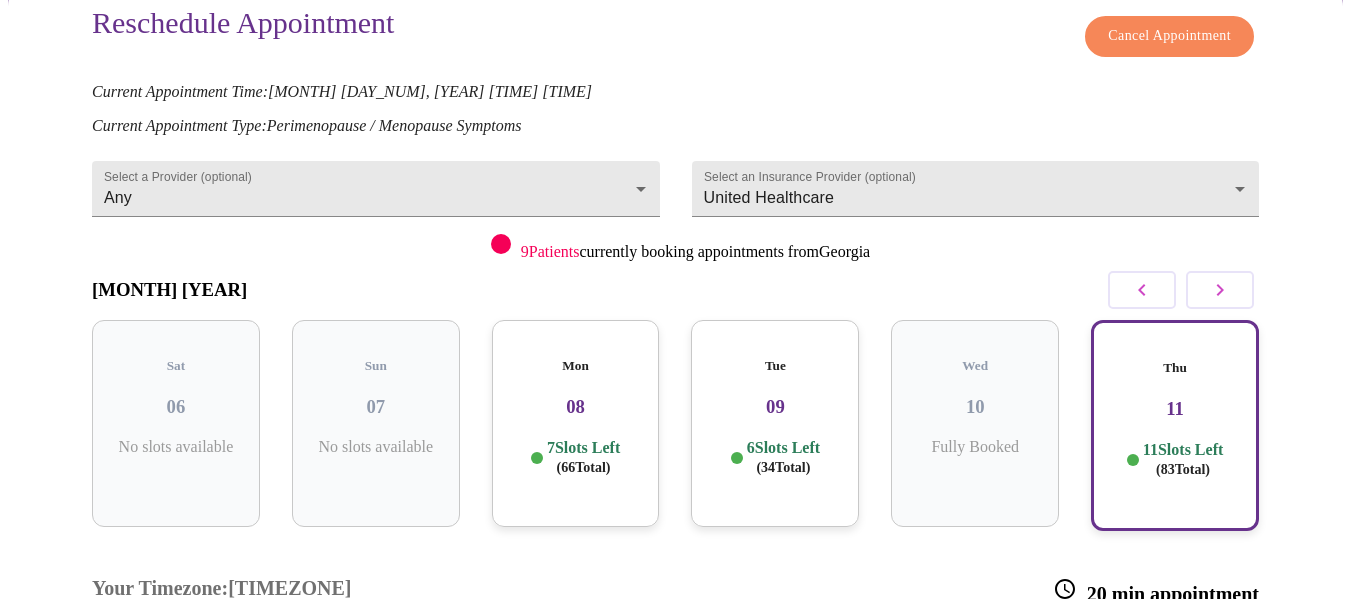 scroll, scrollTop: 178, scrollLeft: 0, axis: vertical 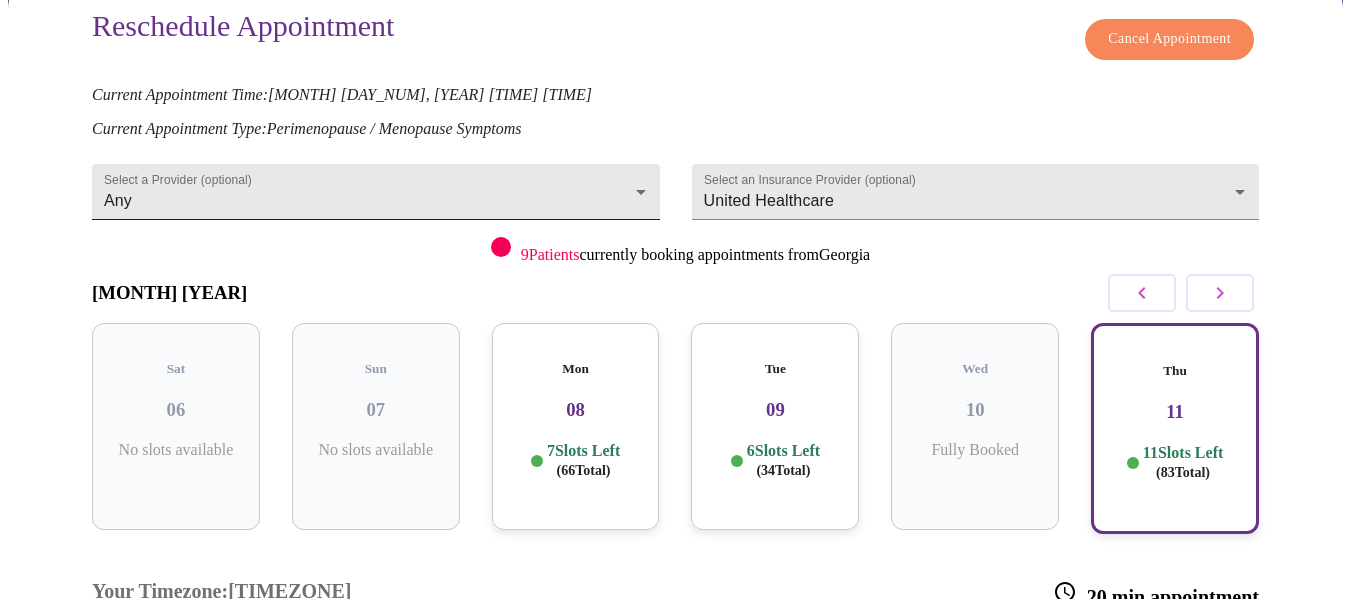 click on "MyMenopauseRx Appointments Messaging Labs Uploads Medications Community Refer a Friend Hi [FIRST] Reschedule Appointment Reschedule Appointment Cancel Appointment Current Appointment Time: [MONTH] [DAY_NUM], [YEAR] [TIME] [TIME] [TIMEZONE] Current Appointment Type: Perimenopause / Menopause Symptoms Select a Provider (optional) Any Any Select an Insurance Provider (optional) United Healthcare United Healthcare 9 Patients currently booking appointments from [STATE] [MONTH] [YEAR] Sat [DAY_NUM] No slots available Sun [DAY_NUM] No slots available Mon [DAY_NUM] 7 Slots Left (66 Total) Tue [DAY_NUM] 6 Slots Left (34 Total) Wed [DAY_NUM] Fully Booked Thu [DAY_NUM] 11 Slots Left (83 Total) Your Timezone: [TIMEZONE] 20 min appointment [TIME] [TIME] [TIME] [TIME] [TIME] [TIME] [TIME] [TIME] [TIME] [TIME] [TIME] Need to reschedule? No problem—just reach out 24 hours before your visit Reschedule Appointment Settings Billing Invoices Log out" at bounding box center (675, 497) 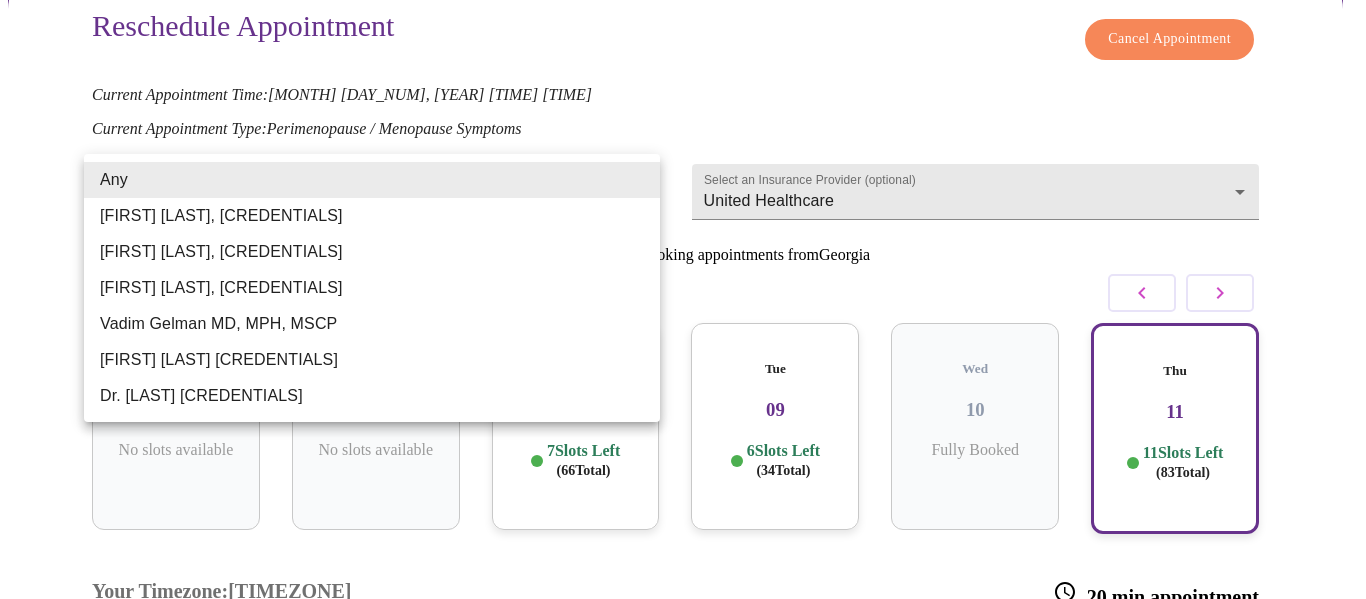 click on "Any" at bounding box center (372, 180) 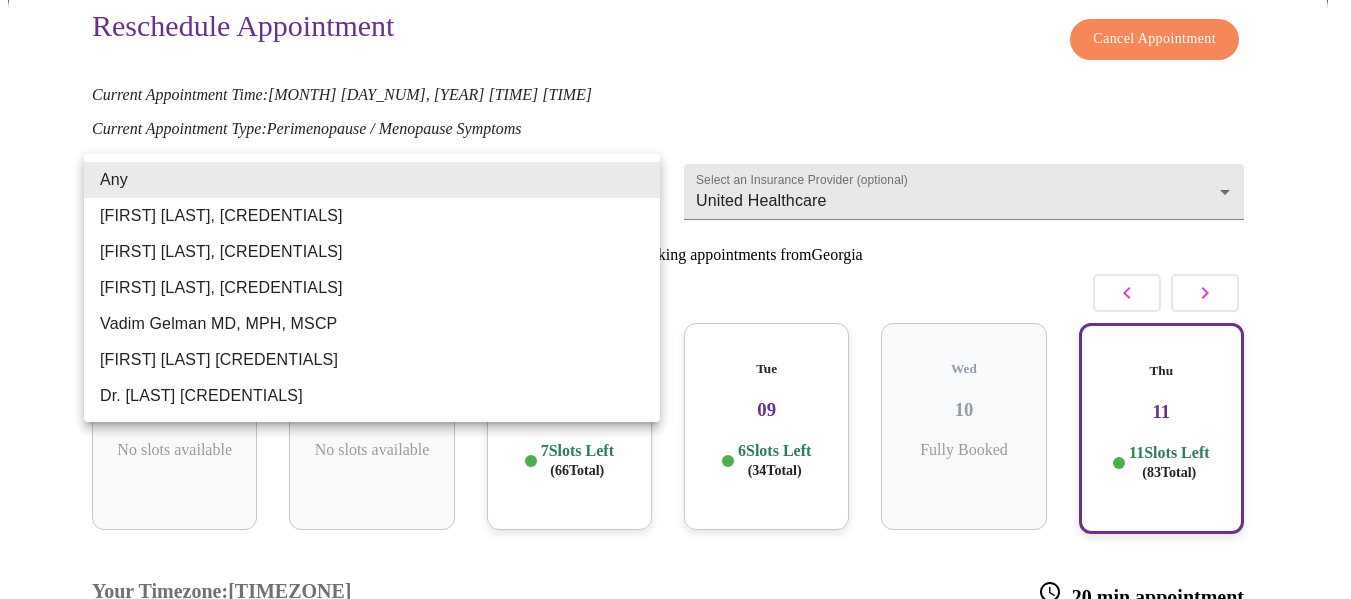 click on "MyMenopauseRx Appointments Messaging Labs Uploads Medications Community Refer a Friend Hi [FIRST] Reschedule Appointment Reschedule Appointment Cancel Appointment Current Appointment Time: [MONTH] [DAY_NUM], [YEAR] [TIME] [TIME] [TIMEZONE] Current Appointment Type: Perimenopause / Menopause Symptoms Select a Provider (optional) Any Any Select an Insurance Provider (optional) United Healthcare United Healthcare 9 Patients currently booking appointments from [STATE] [MONTH] [YEAR] Sat [DAY_NUM] No slots available Sun [DAY_NUM] No slots available Mon [DAY_NUM] 7 Slots Left (66 Total) Tue [DAY_NUM] 6 Slots Left (34 Total) Wed [DAY_NUM] Fully Booked Thu [DAY_NUM] 11 Slots Left (83 Total) Your Timezone: [TIMEZONE] 20 min appointment [TIME] [TIME] [TIME] [TIME] [TIME] [TIME] [TIME] [TIME] [TIME] [TIME] [TIME] Need to reschedule? No problem—just reach out 24 hours before your visit Reschedule Appointment Settings Billing Invoices Log out Any [FIRST] [LAST], [CREDENTIALS] [FIRST] [LAST], [CREDENTIALS] [FIRST] [LAST], [CREDENTIALS]" at bounding box center [675, 497] 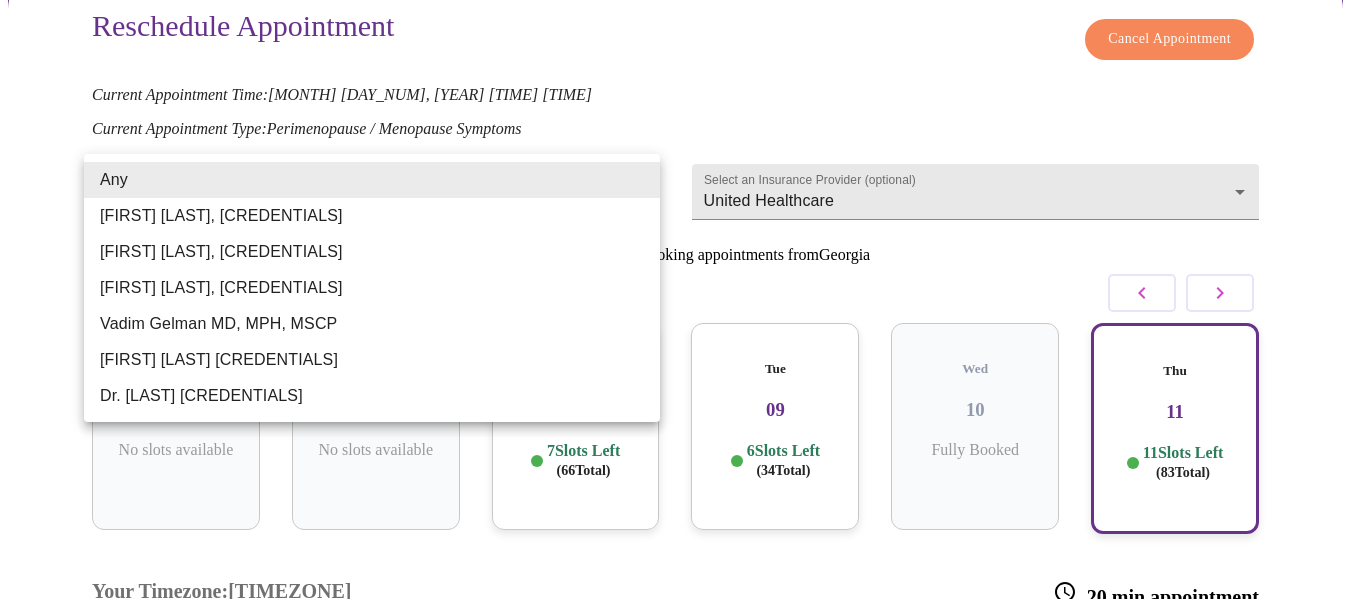 click on "Dr. [LAST] [CREDENTIALS]" at bounding box center [372, 396] 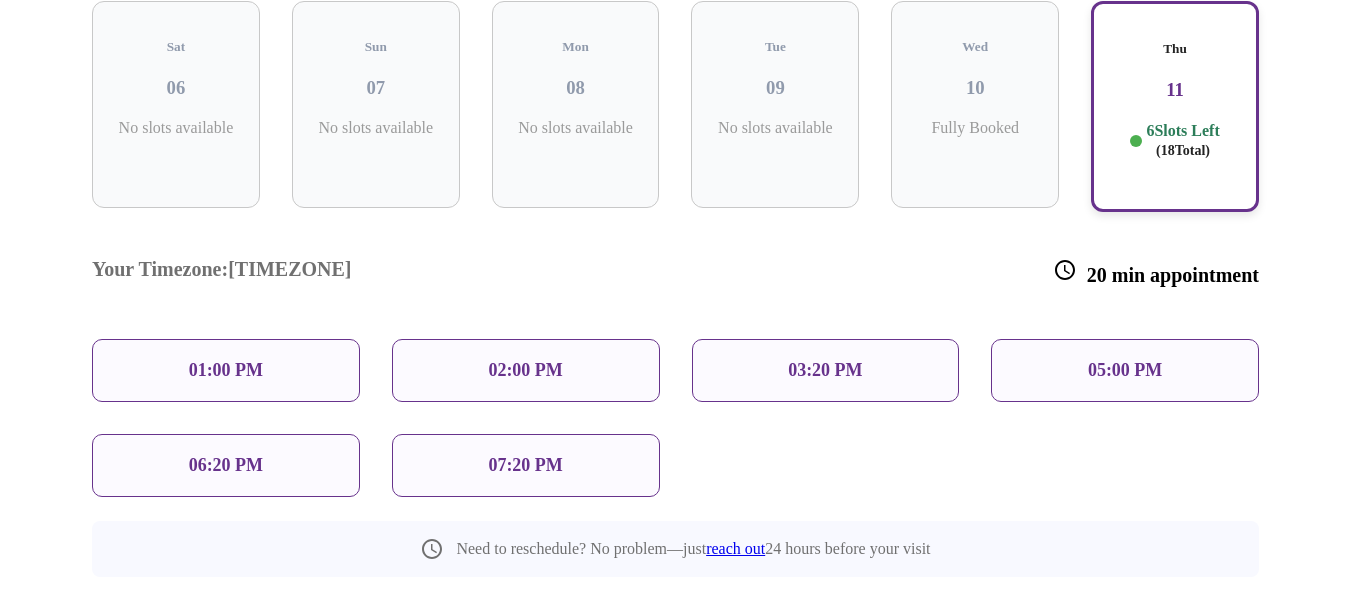scroll, scrollTop: 509, scrollLeft: 0, axis: vertical 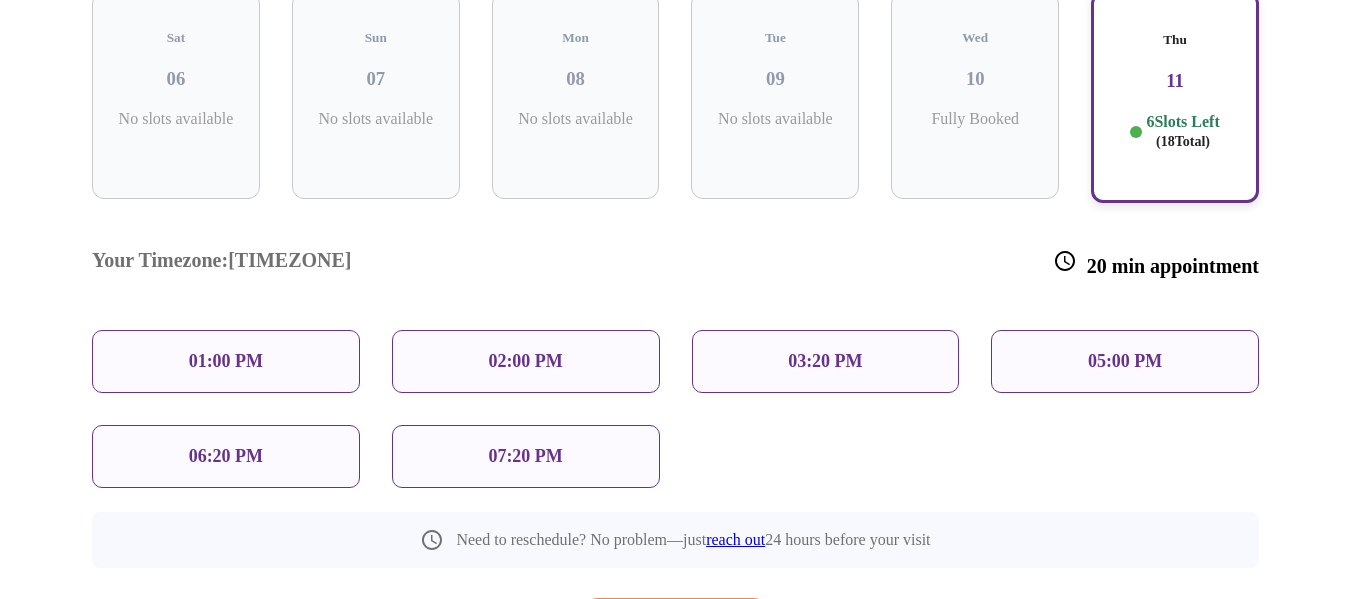 click on "01:00 PM" at bounding box center [226, 361] 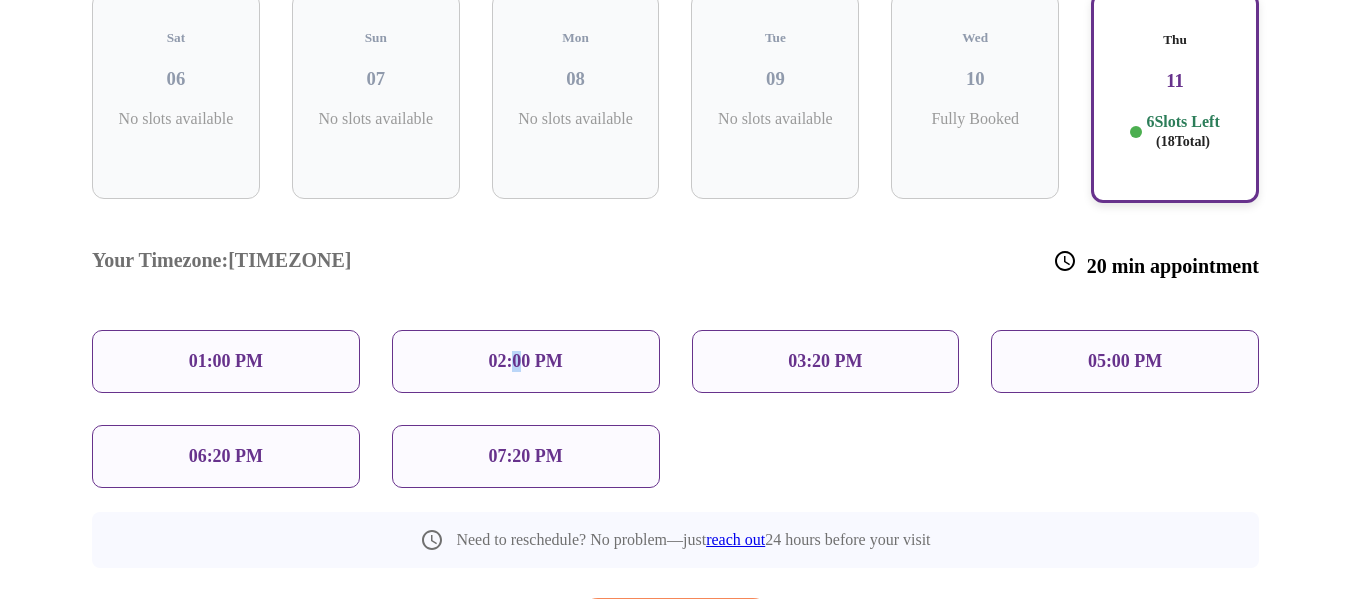 click on "02:00 PM" at bounding box center [525, 361] 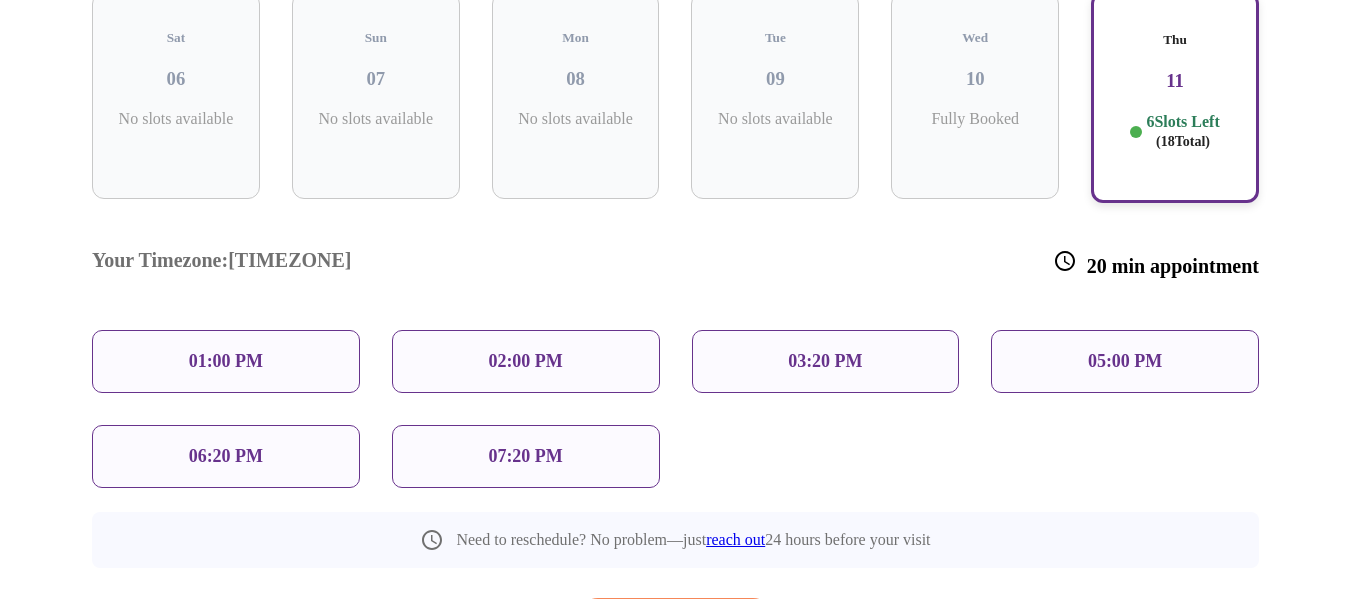 click on "02:00 PM" at bounding box center (526, 361) 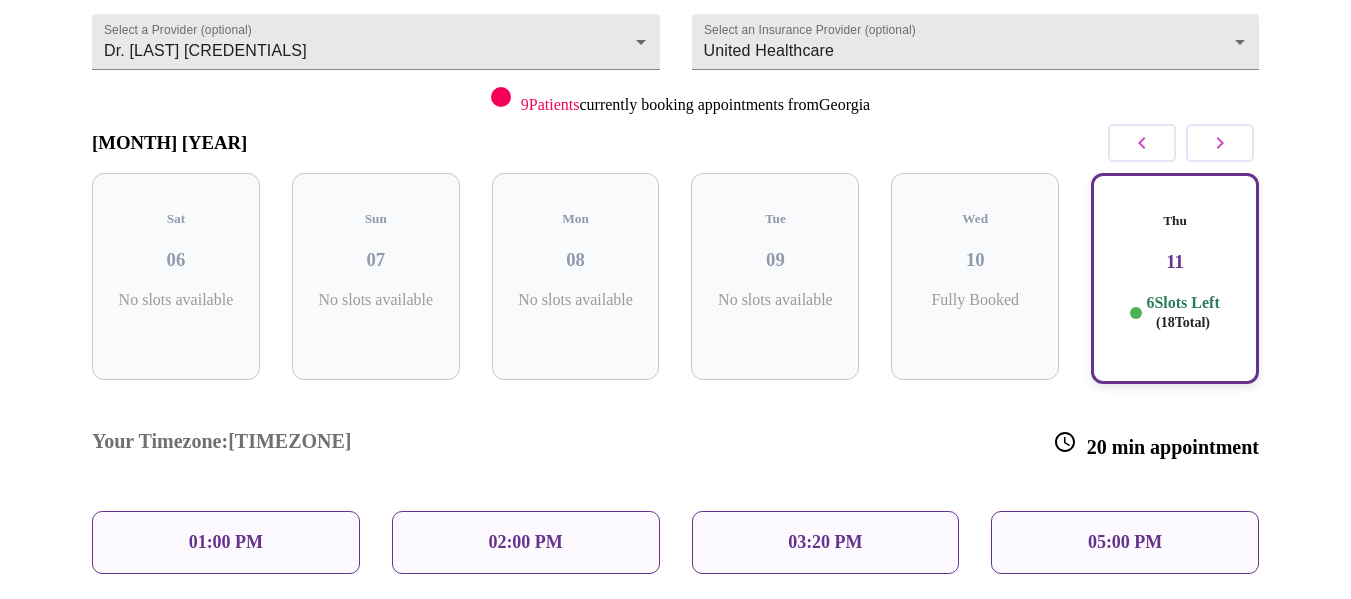 scroll, scrollTop: 161, scrollLeft: 0, axis: vertical 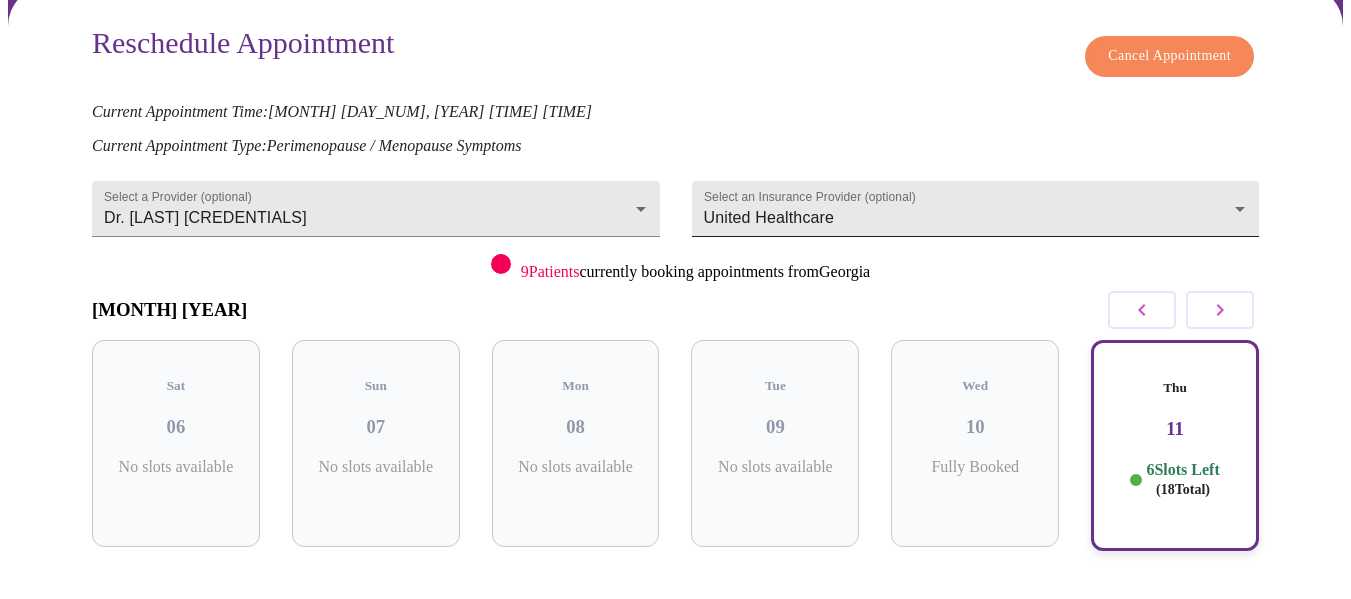 click on "MyMenopauseRx Appointments Messaging Labs Uploads Medications Community Refer a Friend Hi [FIRST] Reschedule Appointment Reschedule Appointment Cancel Appointment Current Appointment Time: [MONTH] [DAY_NUM], [YEAR] [TIME] [TIME] [TIMEZONE] Current Appointment Type: Perimenopause / Menopause Symptoms Select a Provider (optional) Dr. [LAST] [CREDENTIALS] Dr. [LAST] [CREDENTIALS] Select an Insurance Provider (optional) United Healthcare United Healthcare 9 Patients currently booking appointments from [STATE] [MONTH] [YEAR] Sat [DAY_NUM] No slots available Sun [DAY_NUM] No slots available Mon [DAY_NUM] No slots available Tue [DAY_NUM] No slots available Wed [DAY_NUM] Fully Booked Thu [DAY_NUM] 6 Slots Left (18 Total) Your Timezone: [TIMEZONE] 20 min appointment [TIME] [TIME] [TIME] [TIME] [TIME] [TIME] Need to reschedule? No problem—just reach out 24 hours before your visit Reschedule Appointment Settings Billing Invoices Log out" at bounding box center [675, 466] 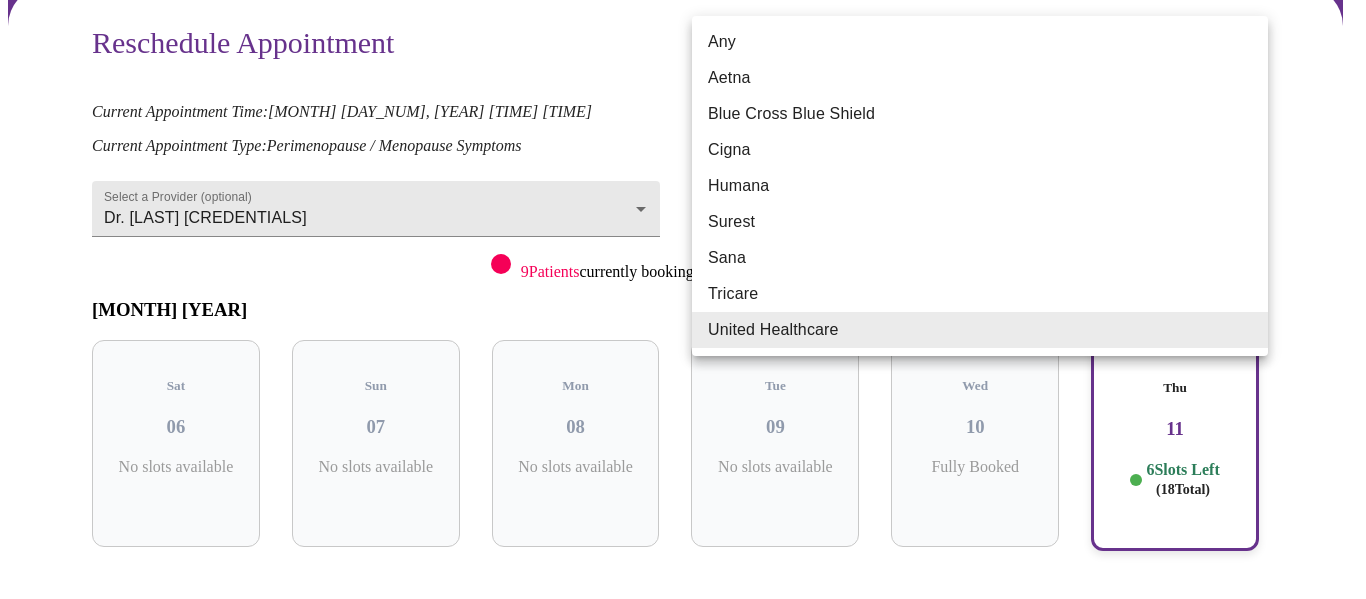 click on "United Healthcare" at bounding box center [980, 330] 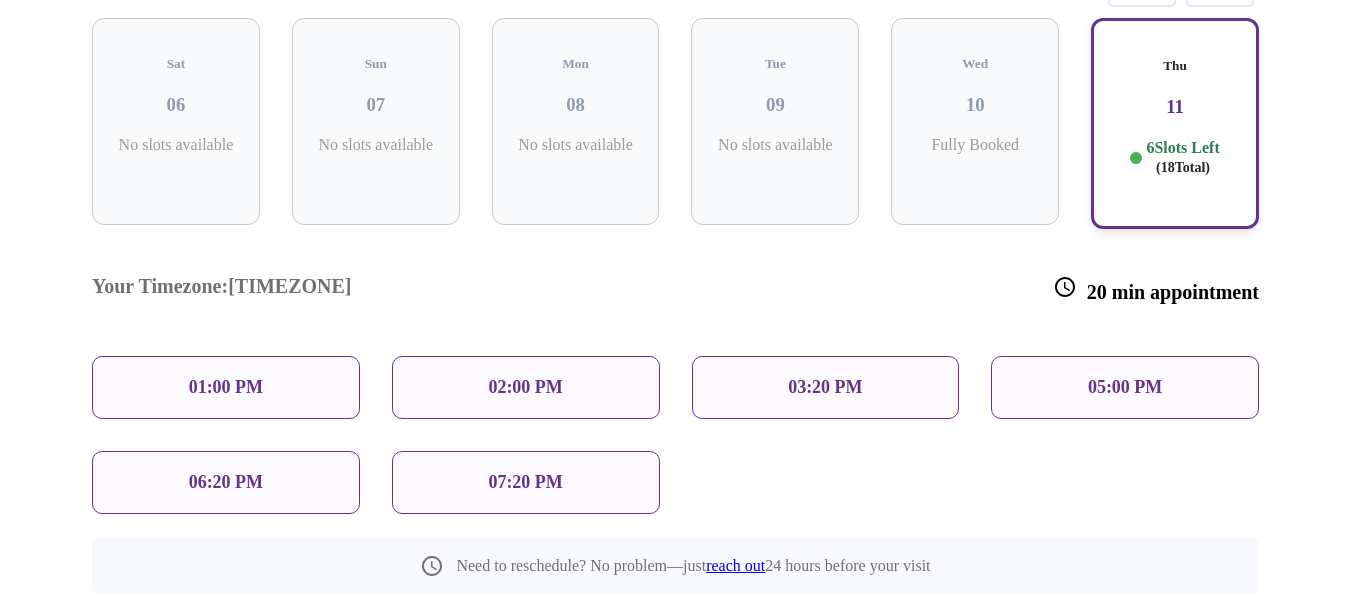 scroll, scrollTop: 587, scrollLeft: 0, axis: vertical 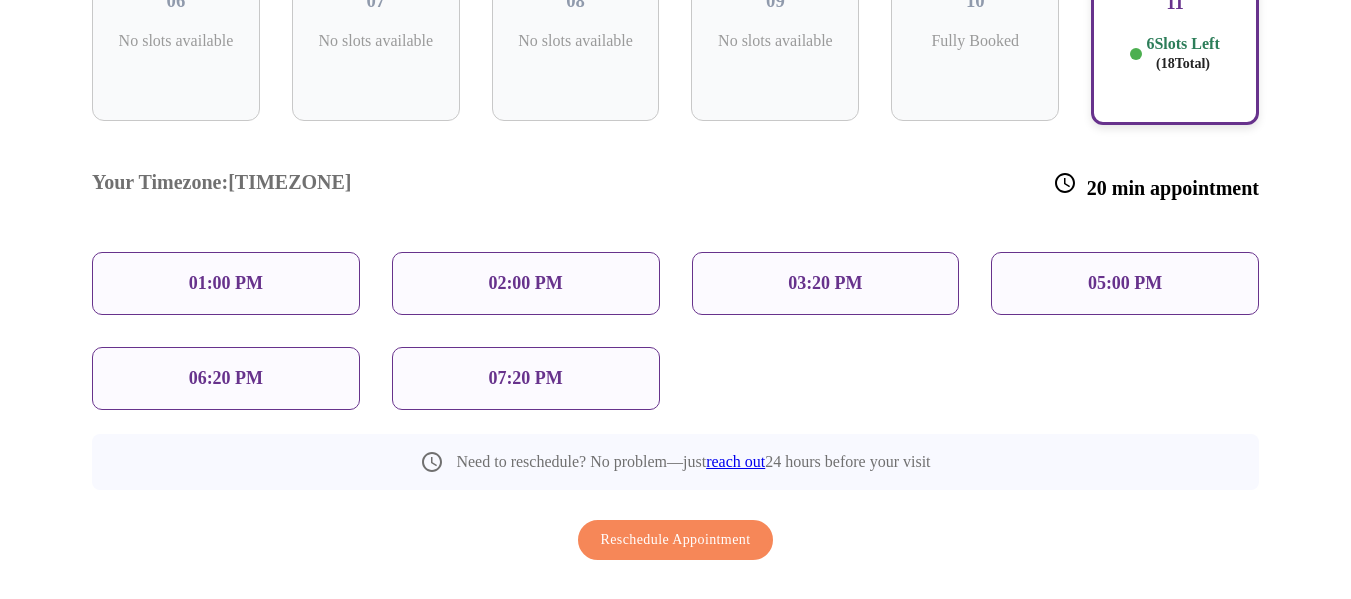 click on "01:00 PM" at bounding box center [226, 283] 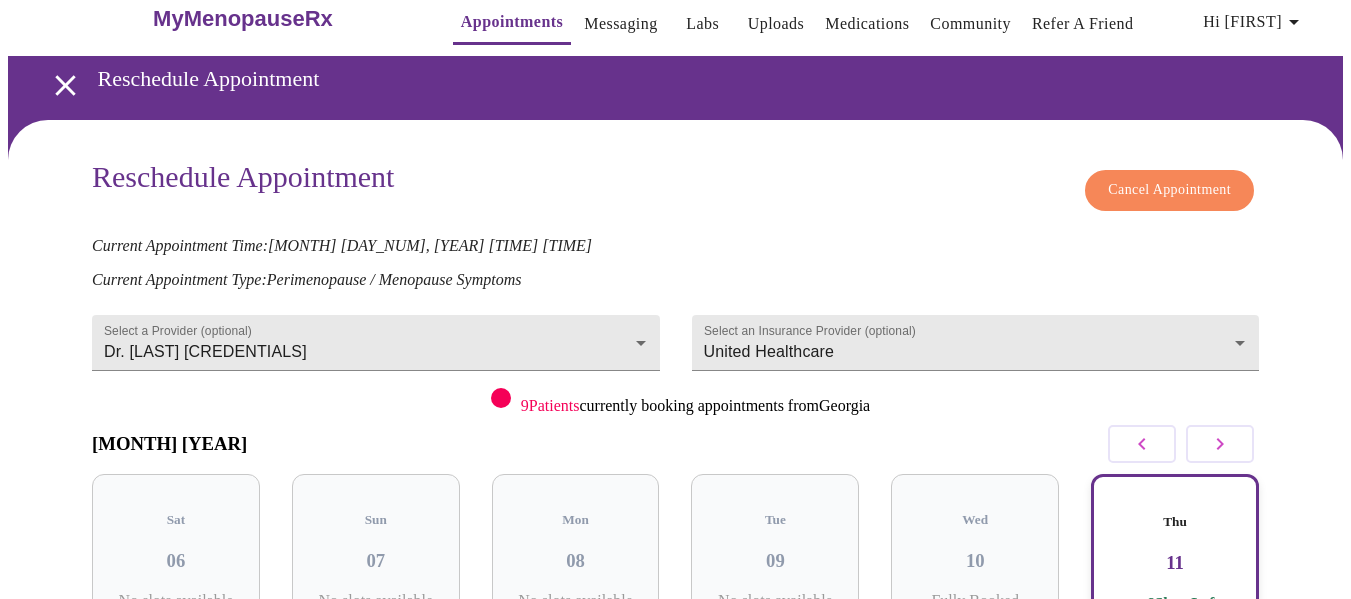 scroll, scrollTop: 23, scrollLeft: 0, axis: vertical 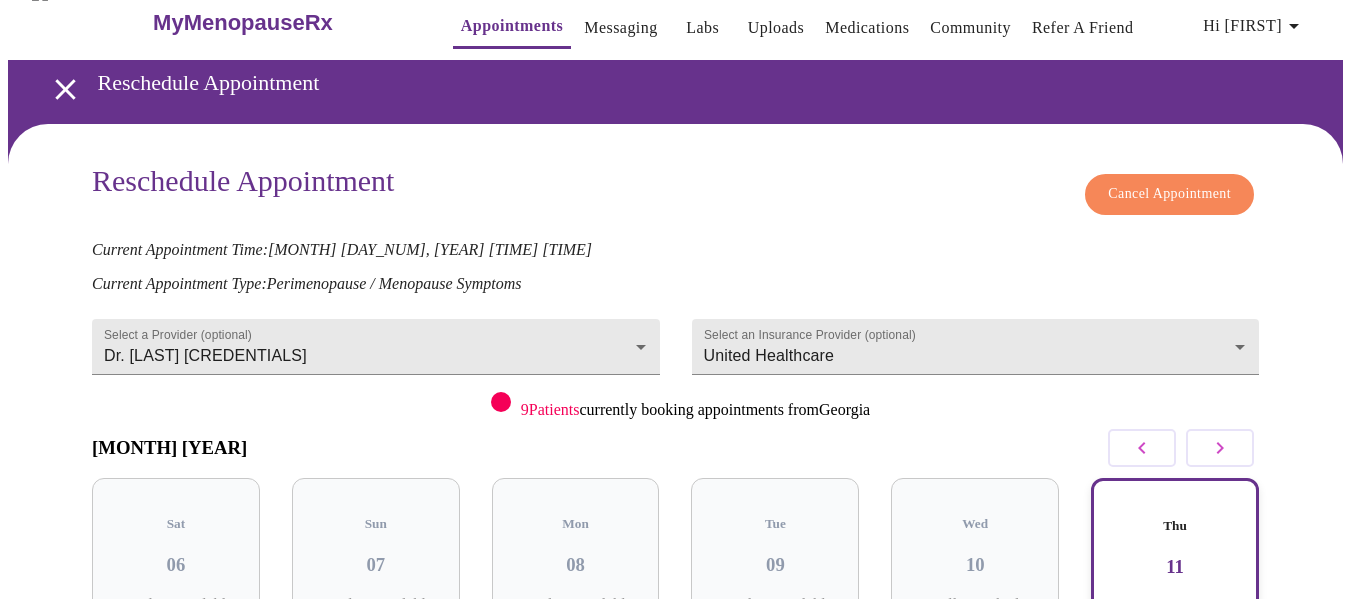 click 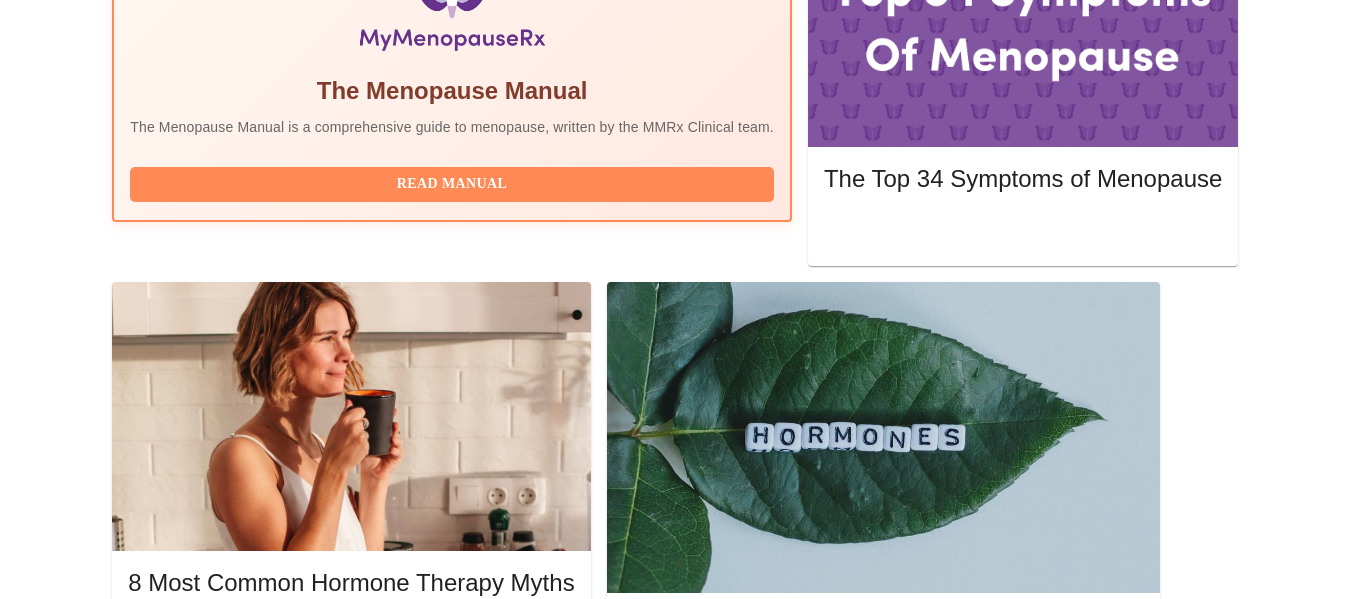scroll, scrollTop: 787, scrollLeft: 0, axis: vertical 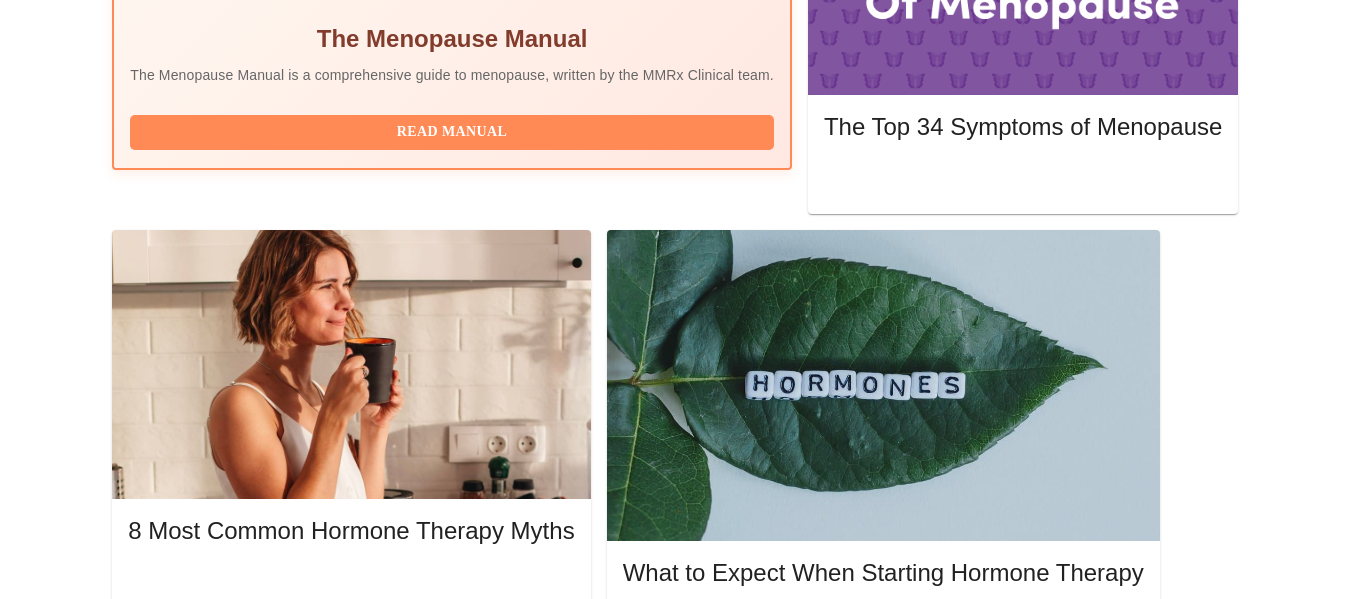 click on "Reschedule" at bounding box center (1158, 1436) 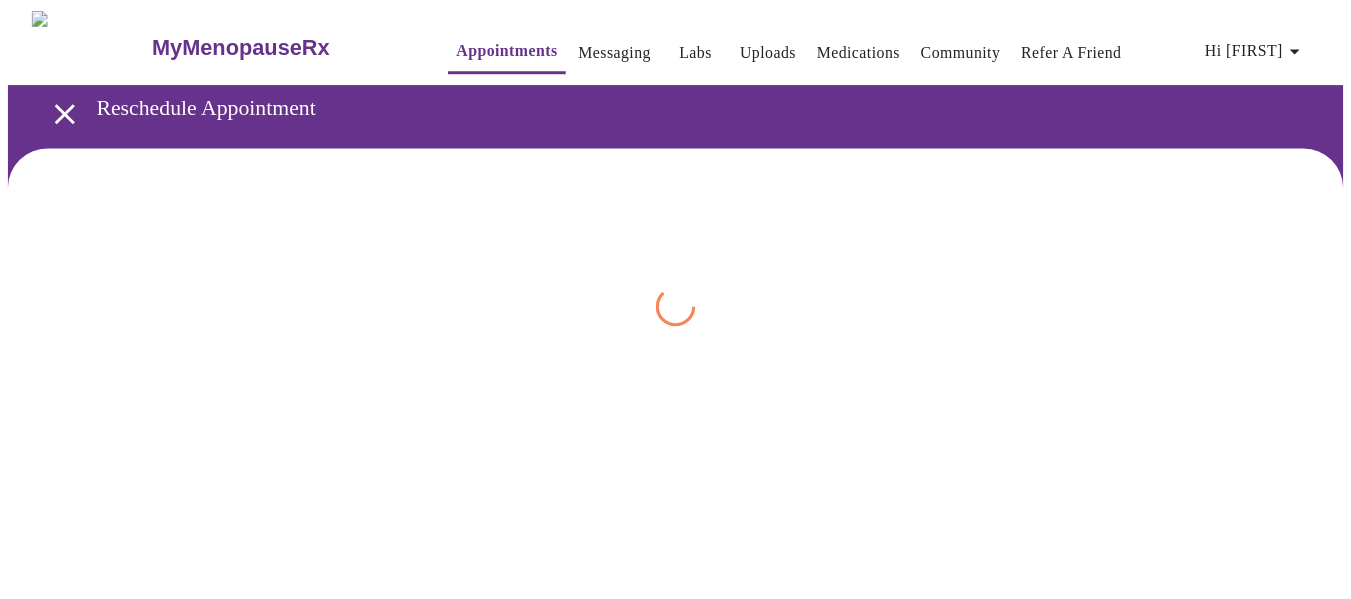 scroll, scrollTop: 0, scrollLeft: 0, axis: both 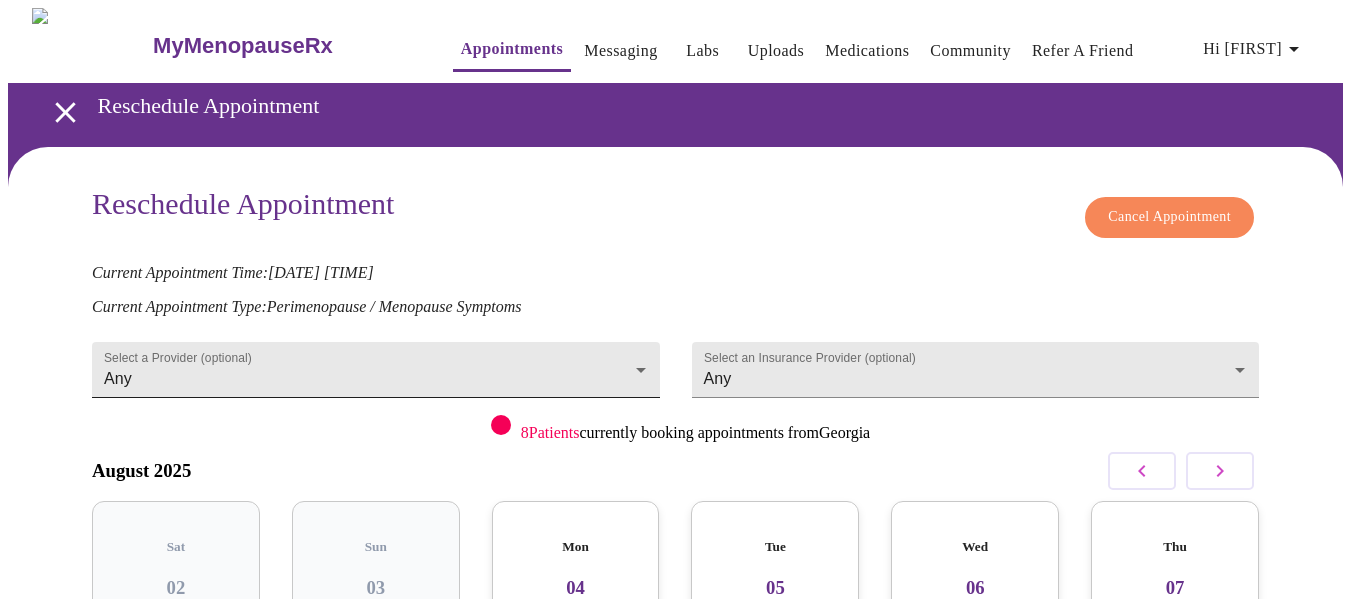 click on "MyMenopauseRx Appointments Messaging Labs Uploads Medications Community Refer a Friend Hi Katherine   Reschedule Appointment Reschedule Appointment Cancel Appointment Current Appointment Time:  Sep 10, 2025 12:40 pm Current Appointment Type:  Perimenopause / Menopause Symptoms  Select a Provider (optional) Any Any Select an Insurance Provider (optional) Any Any 8  Patients  currently booking appointments from  Georgia August 2025 Sat 02 Fully Booked Sun 03 No slots available Mon 04 7  Slots Left ( 32  Total) Tue 05 6  Slots Left ( 17  Total) Wed 06 4  Slots Left ( 11  Total) Thu 07 4  Slots Left ( 11  Total) Need to reschedule? No problem—just  reach out  24 hours before your visit Settings Billing Invoices Log out" at bounding box center (675, 443) 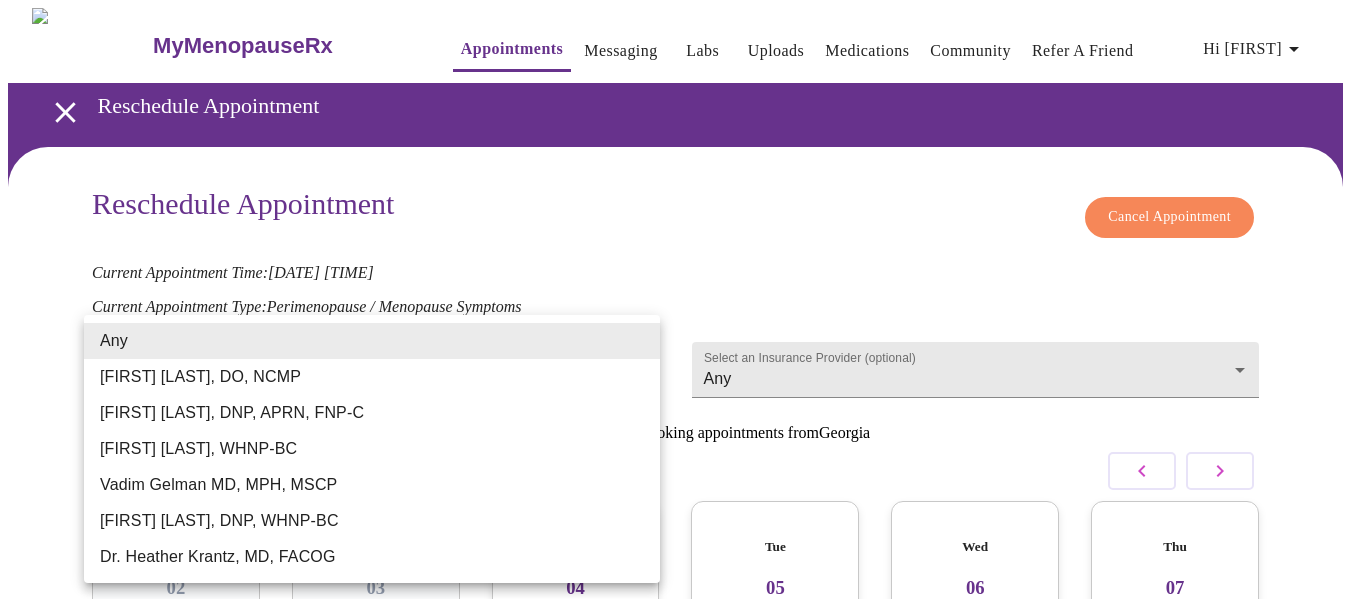 click on "Dr. [LAST] [CREDENTIALS]" at bounding box center (372, 557) 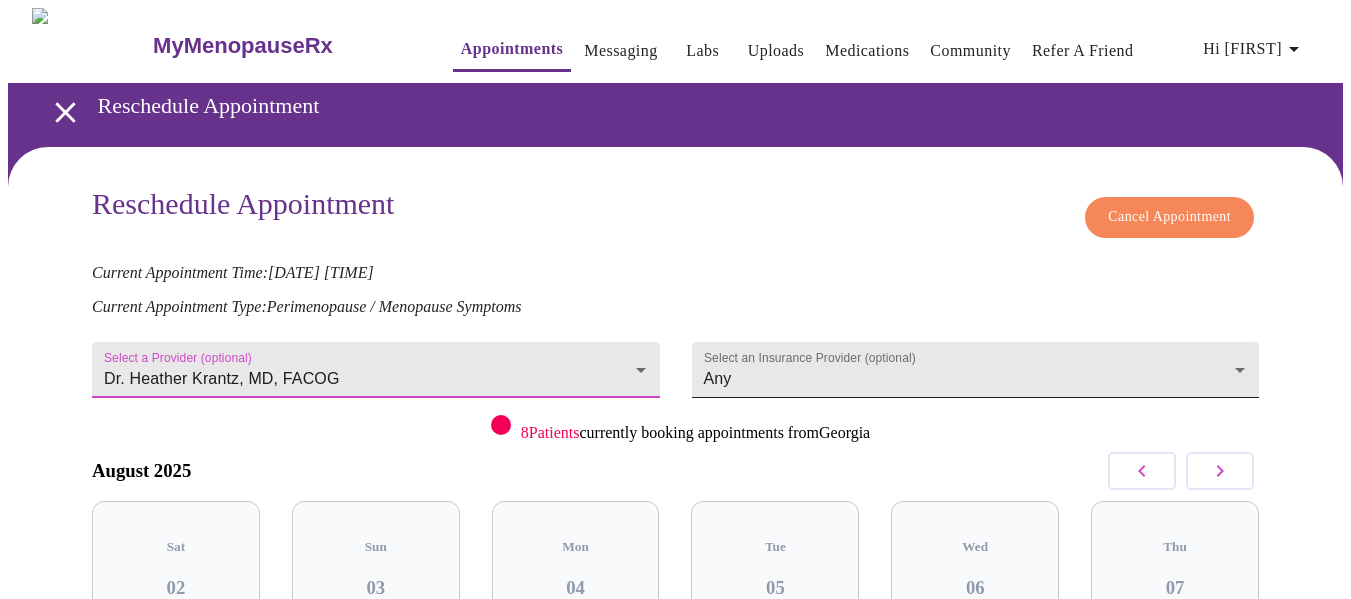 click on "MyMenopauseRx Appointments Messaging Labs Uploads Medications Community Refer a Friend Hi Katherine   Reschedule Appointment Reschedule Appointment Cancel Appointment Current Appointment Time:  Sep 10, 2025 12:40 pm Current Appointment Type:  Perimenopause / Menopause Symptoms  Select a Provider (optional) Dr. Heather Krantz, MD, FACOG Dr. Heather Krantz, MD, FACOG Select an Insurance Provider (optional) Any Any 8  Patients  currently booking appointments from  Georgia August 2025 Sat 02 No slots available Sun 03 No slots available Mon 04 No slots available Tue 05 No slots available Wed 06 No slots available Thu 07 No slots available Need to reschedule? No problem—just  reach out  24 hours before your visit Settings Billing Invoices Log out" at bounding box center (675, 443) 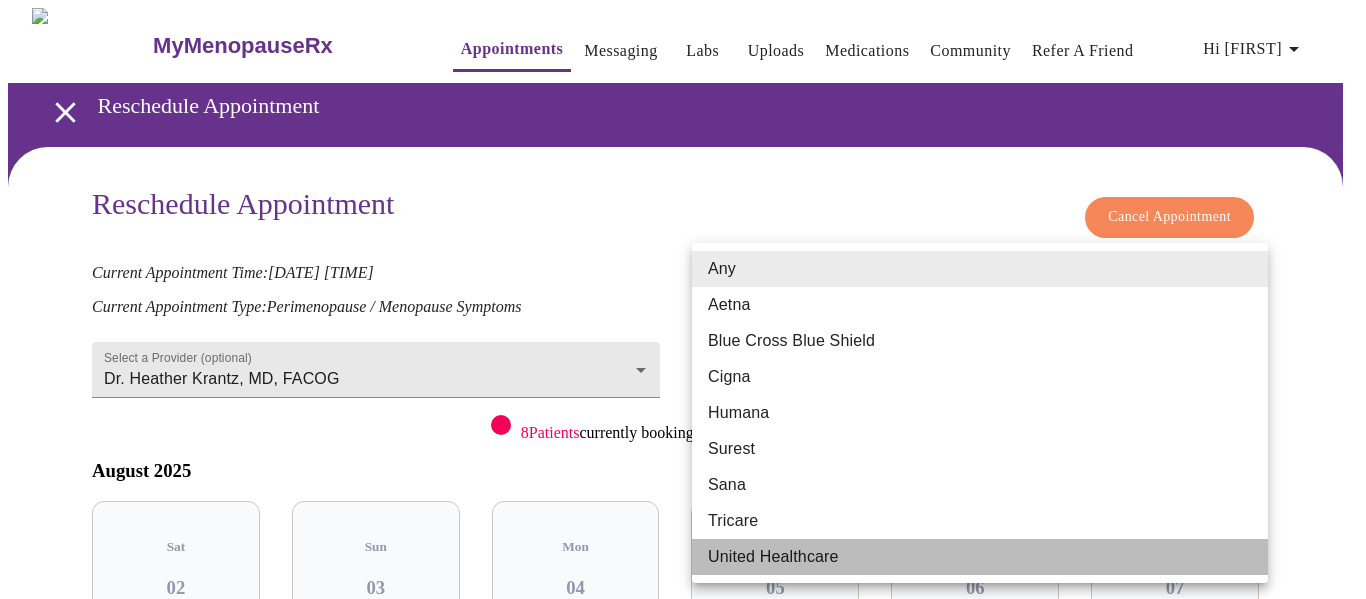 click on "United Healthcare" at bounding box center [980, 557] 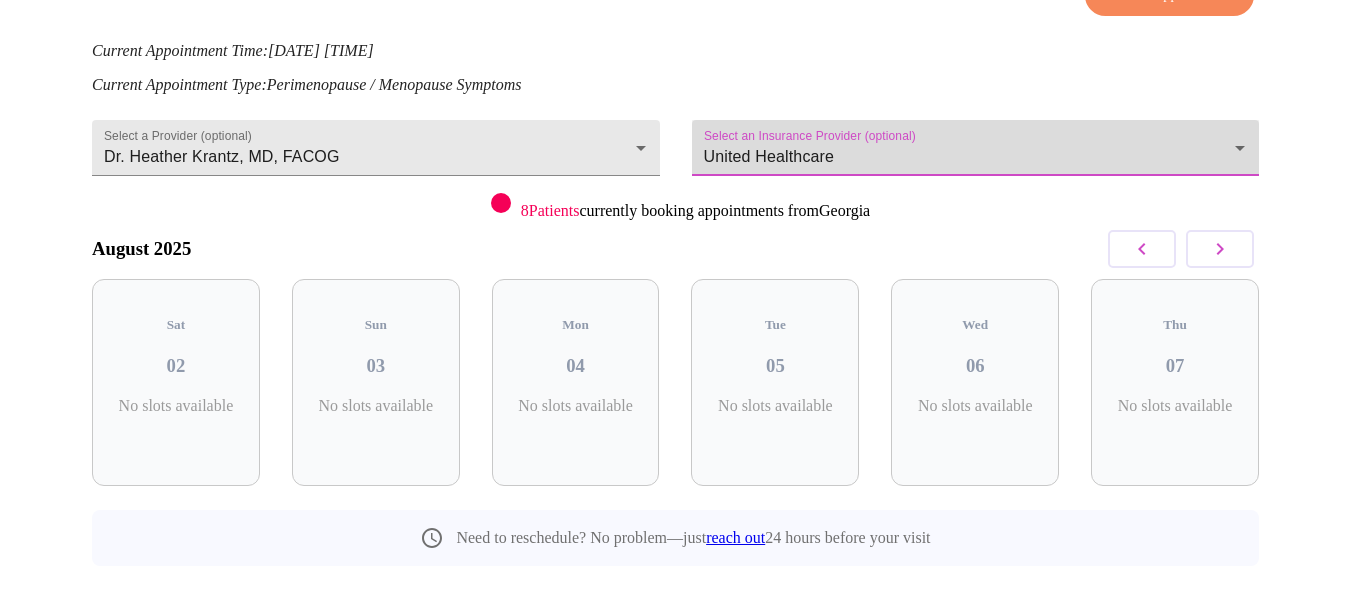 scroll, scrollTop: 244, scrollLeft: 0, axis: vertical 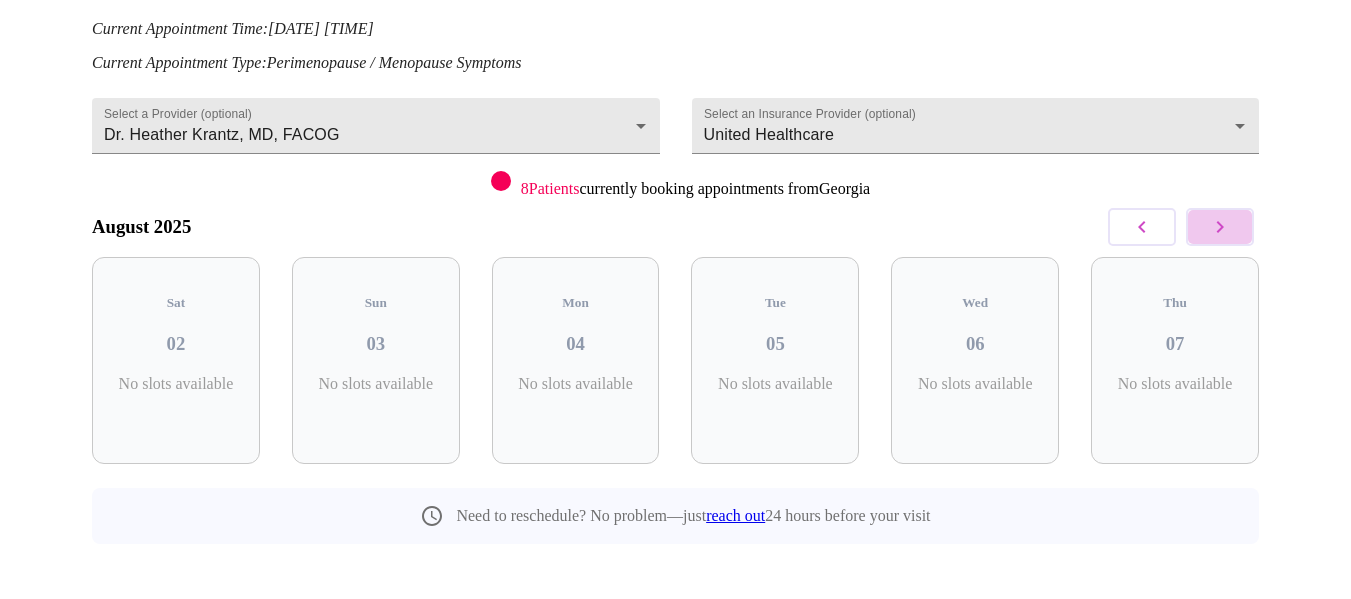 click at bounding box center (1220, 227) 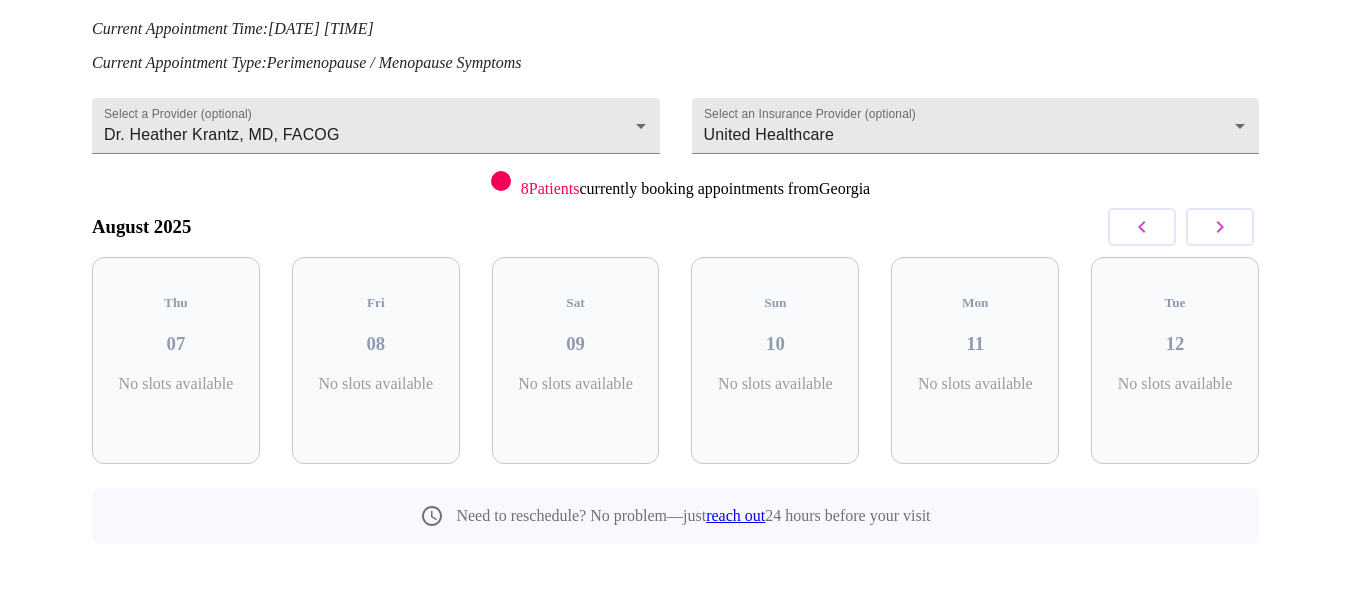 click at bounding box center (1220, 227) 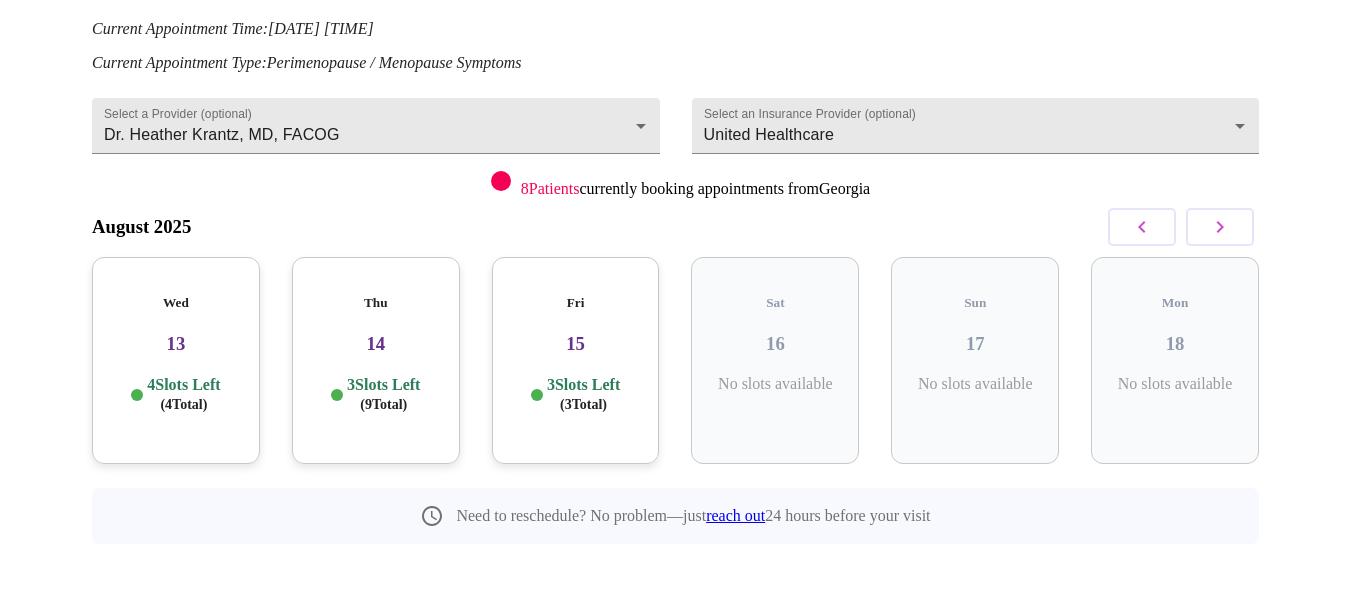 click at bounding box center [1220, 227] 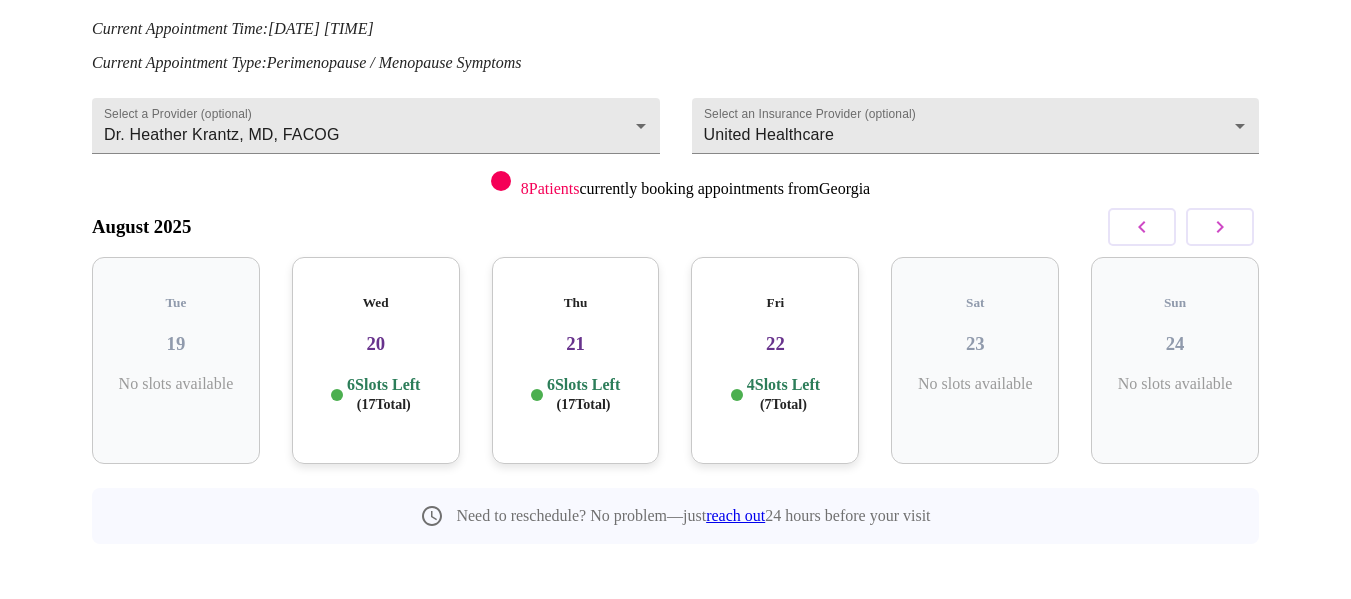 click at bounding box center [1220, 227] 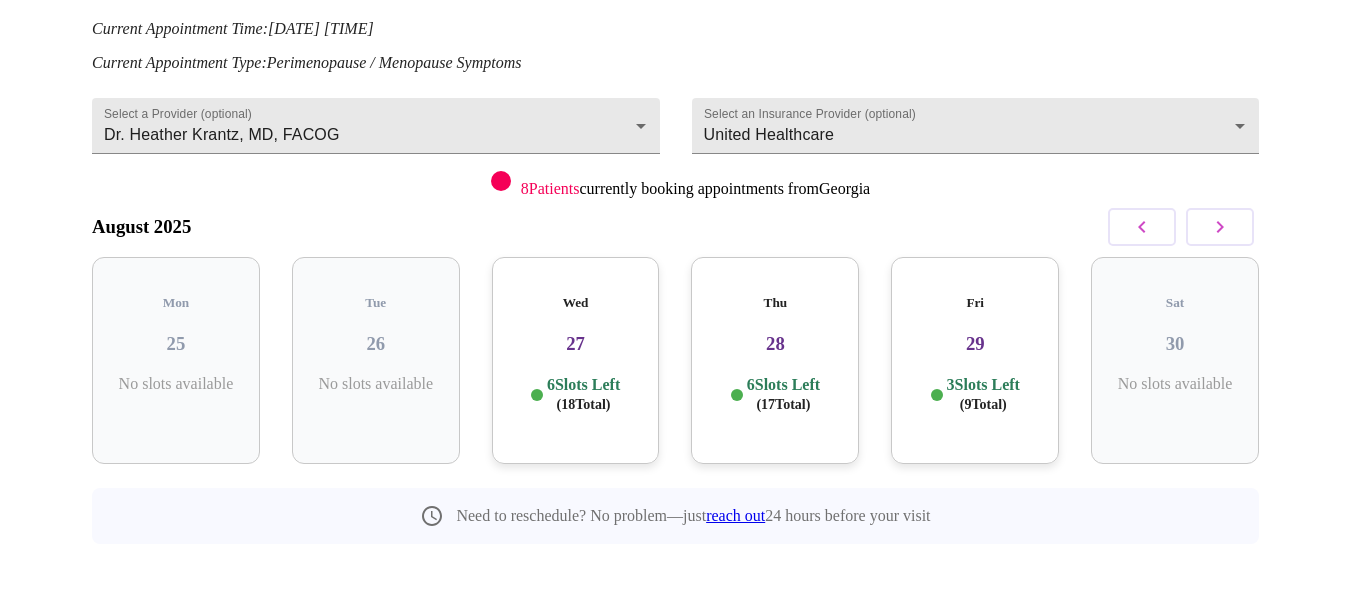 click at bounding box center (1220, 227) 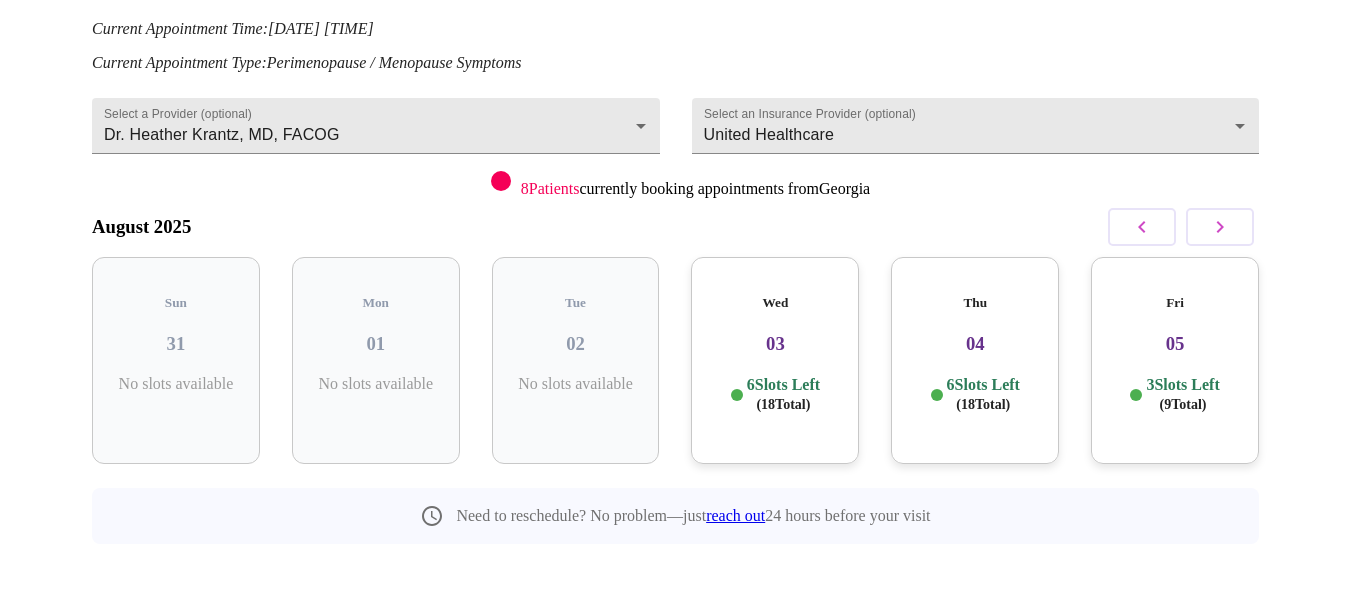 click at bounding box center (1220, 227) 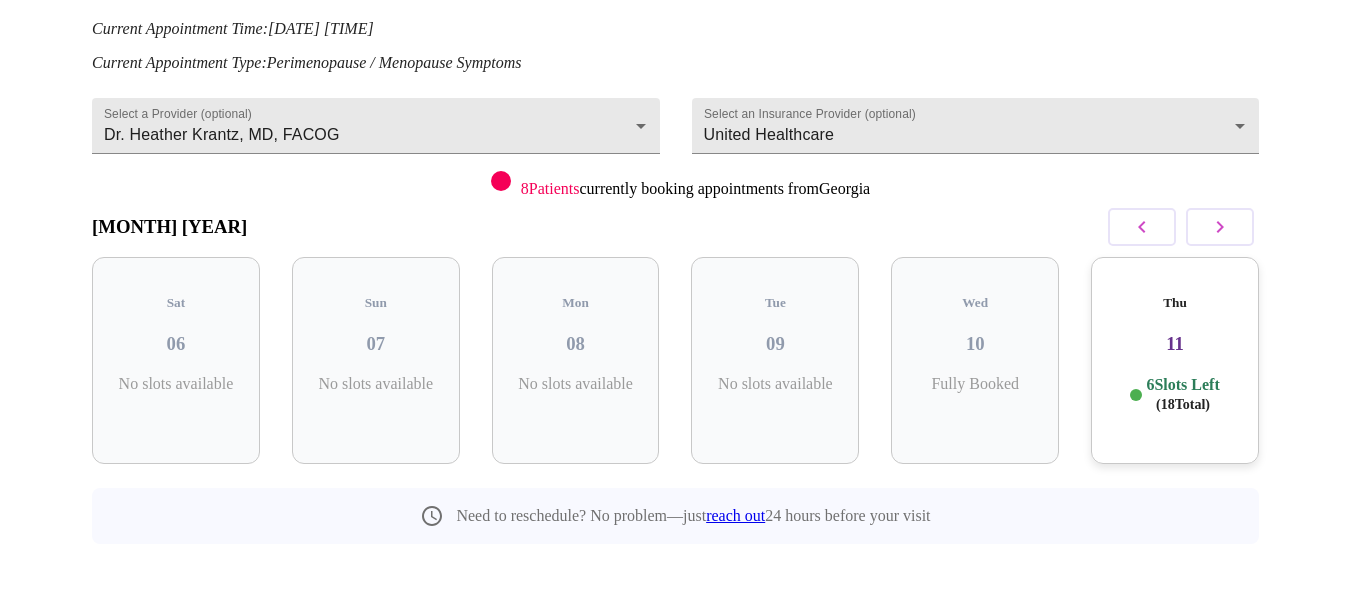 click on "11" at bounding box center [1175, 344] 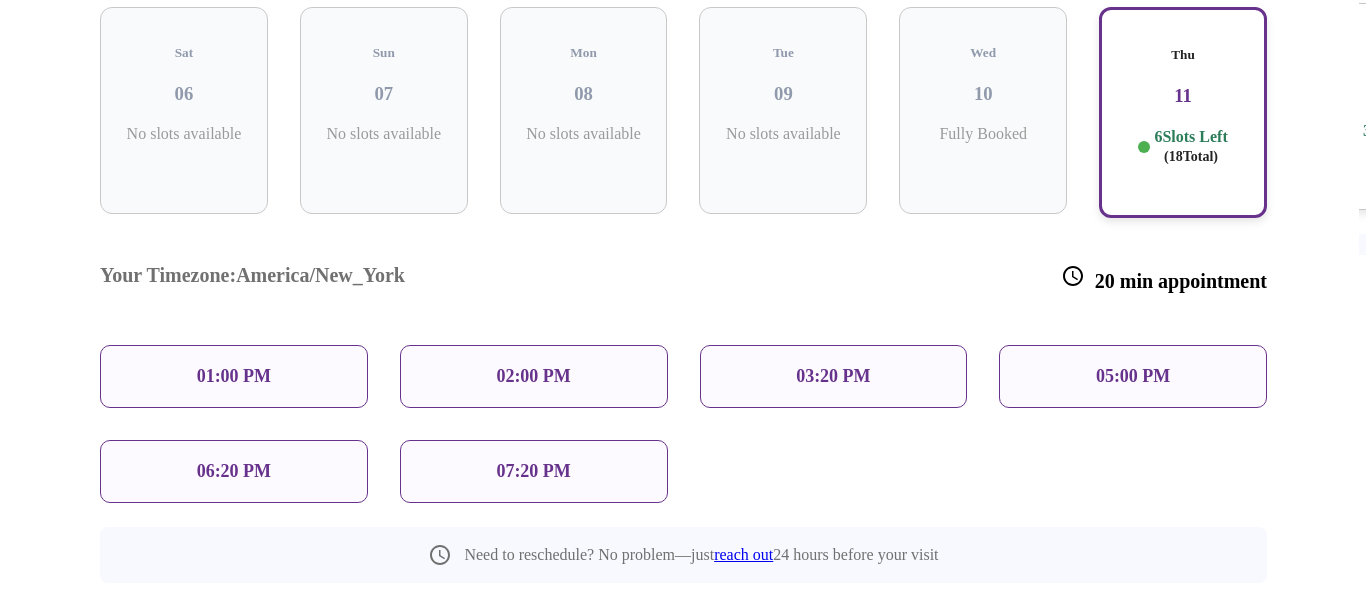 scroll, scrollTop: 507, scrollLeft: 0, axis: vertical 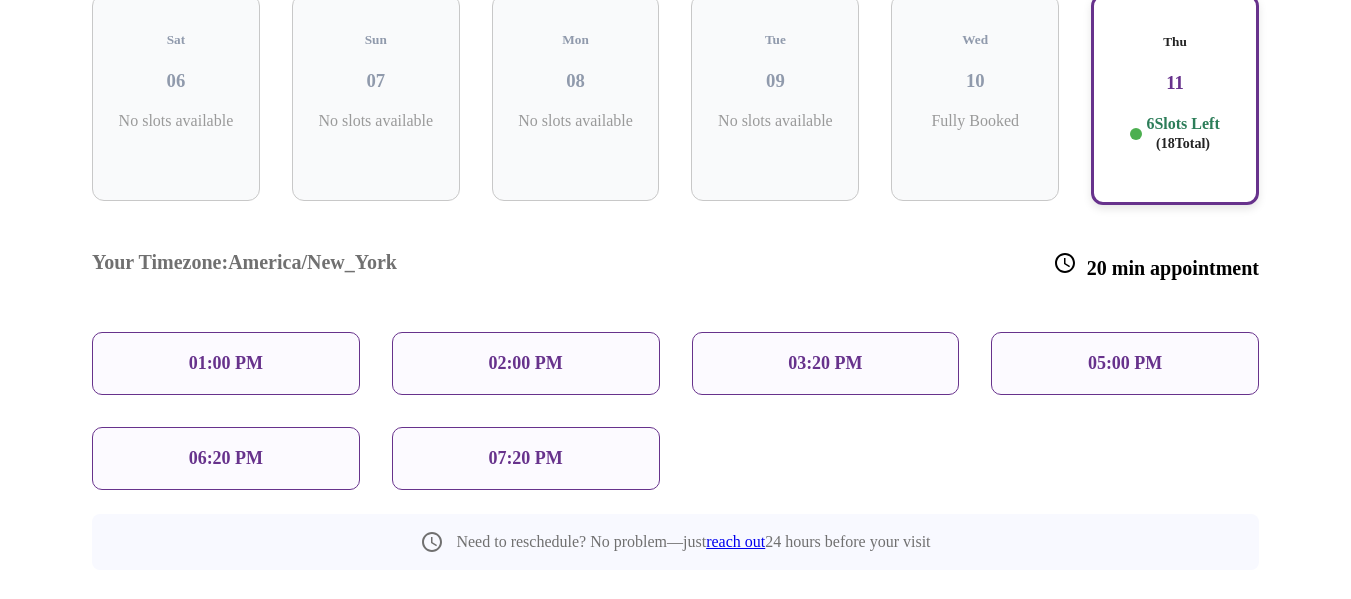 click on "02:00 PM" at bounding box center (525, 363) 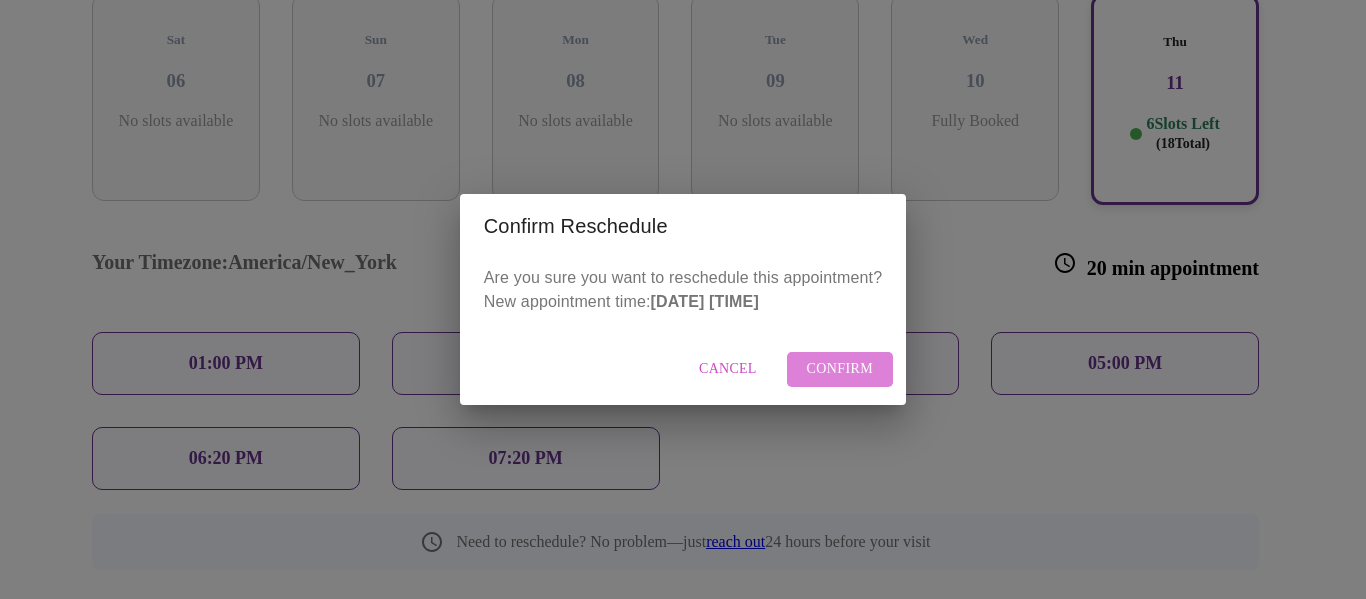 click on "Confirm" at bounding box center (840, 369) 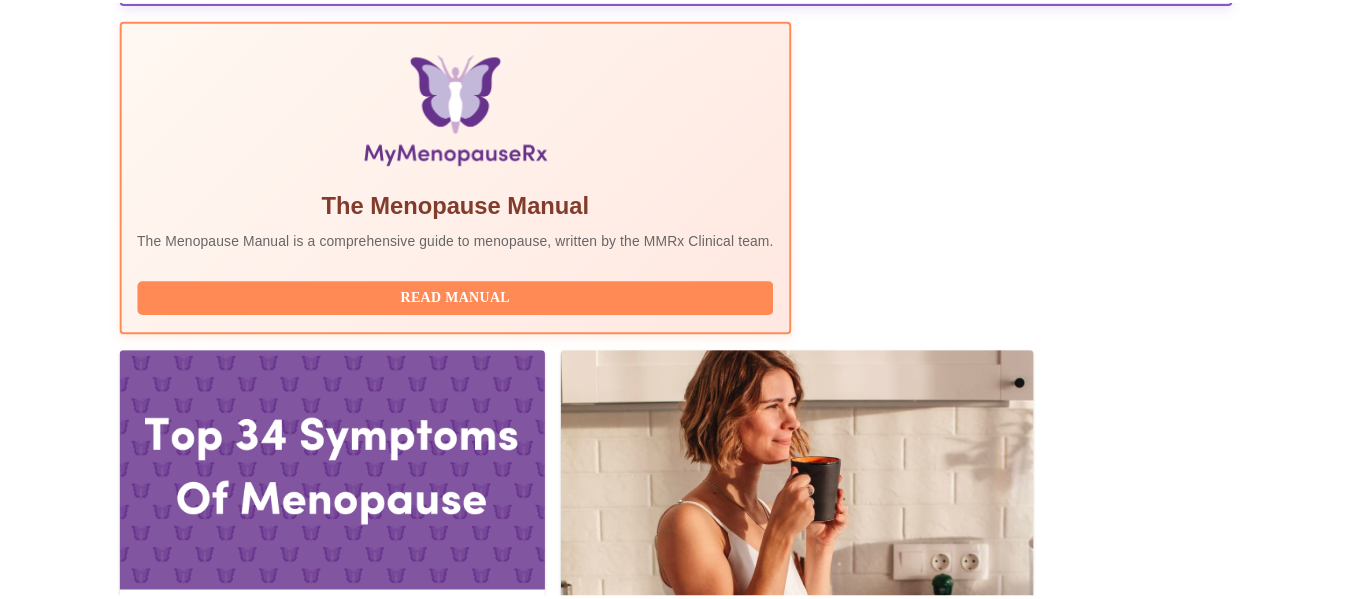 scroll, scrollTop: 95, scrollLeft: 0, axis: vertical 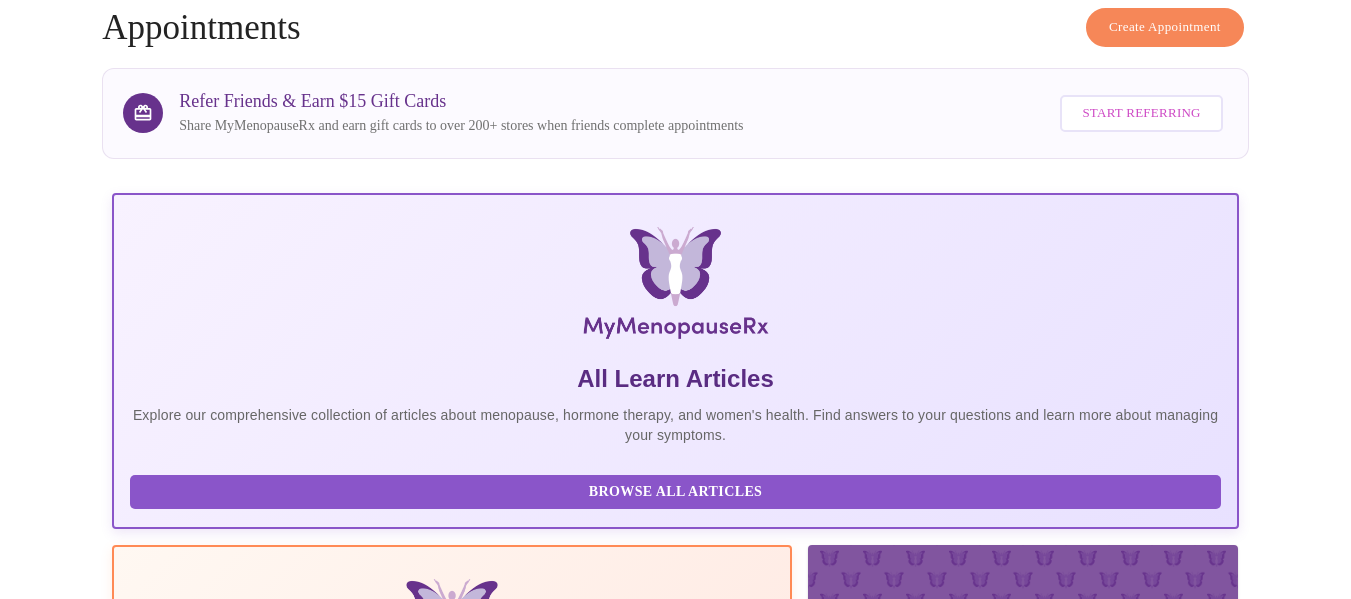 click on "Browse All Articles" at bounding box center [675, 492] 